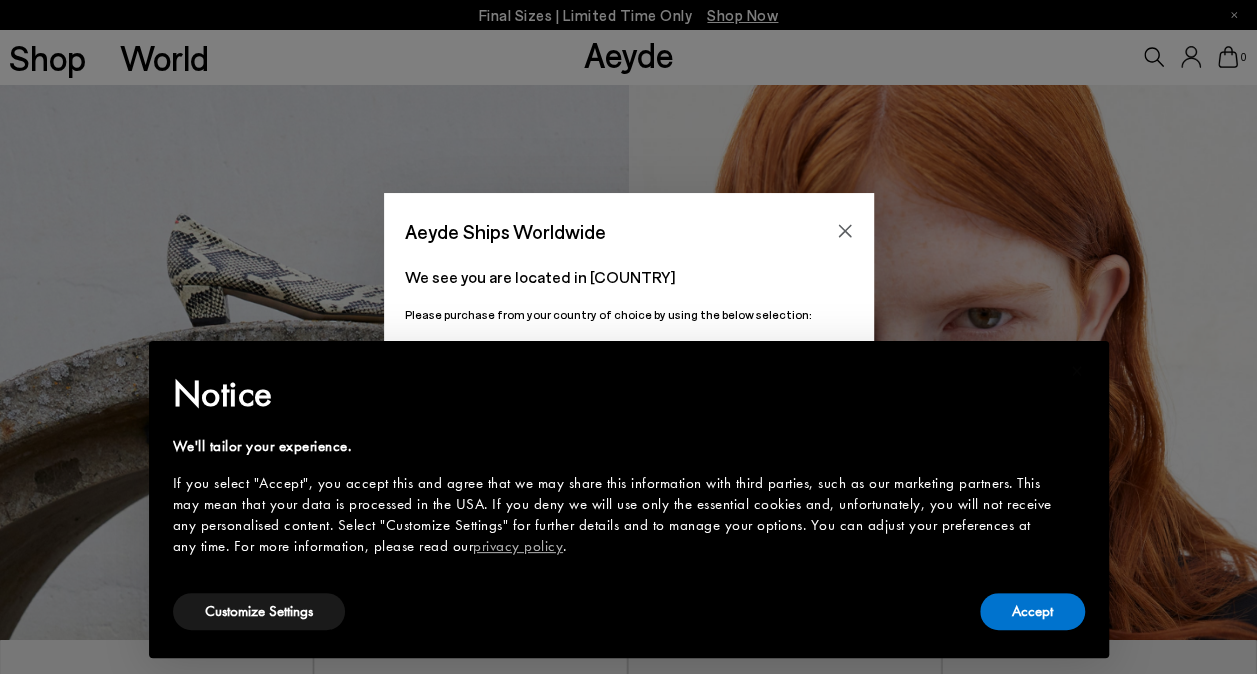 scroll, scrollTop: 678, scrollLeft: 0, axis: vertical 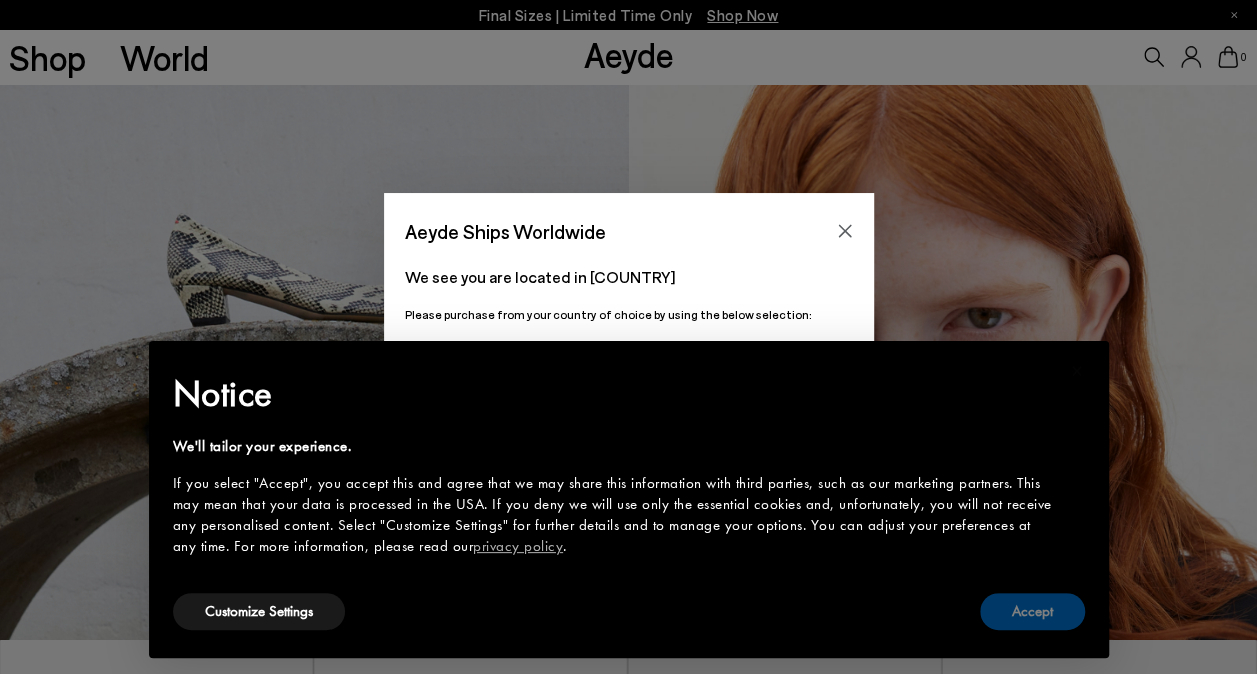 click on "Accept" at bounding box center (1032, 611) 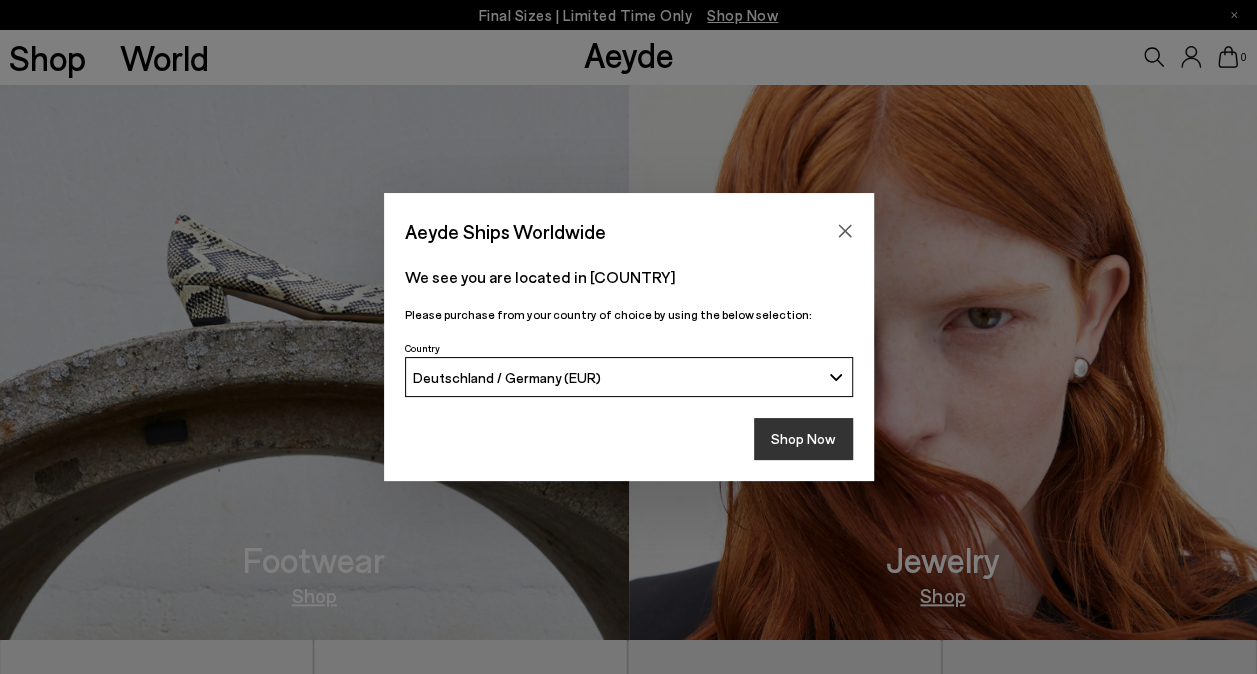 click on "Shop Now" at bounding box center (803, 439) 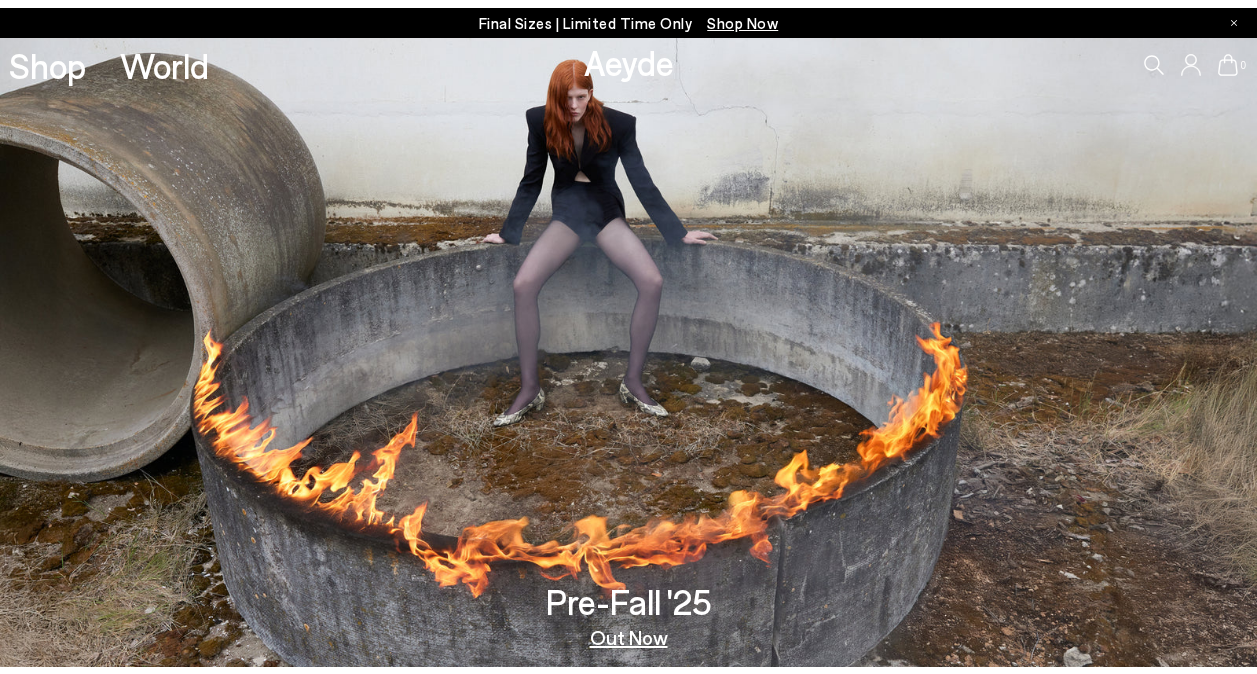 scroll, scrollTop: 0, scrollLeft: 0, axis: both 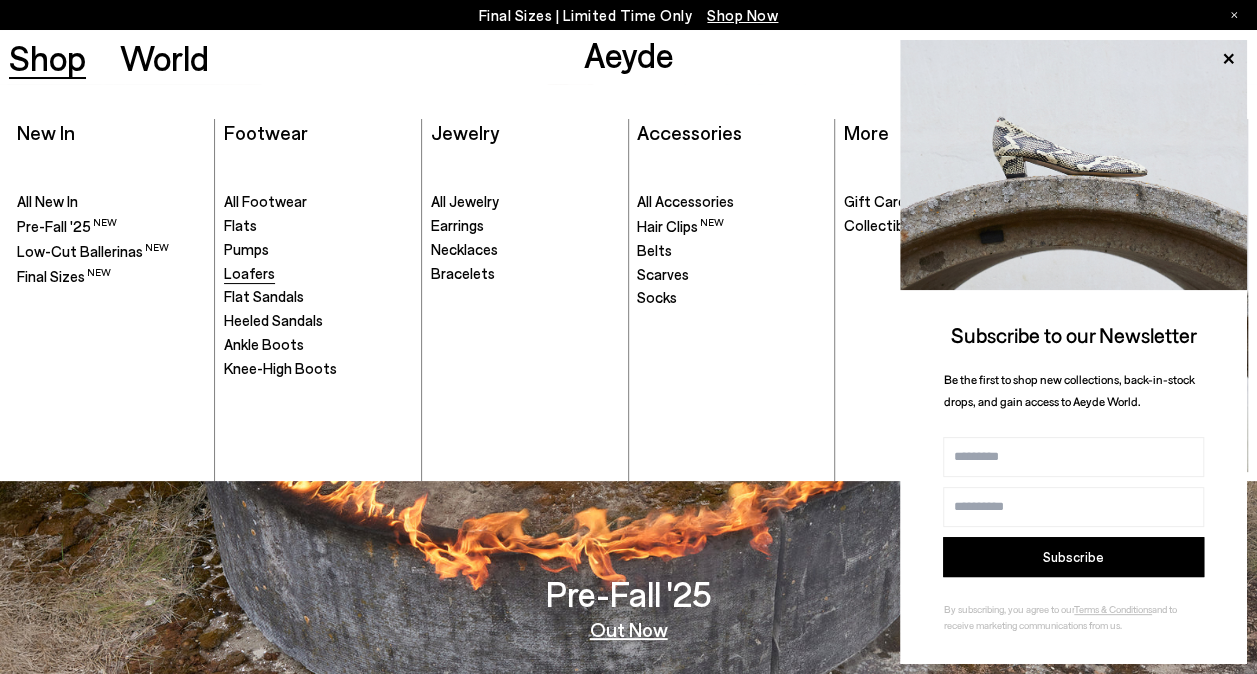 click on "Loafers" at bounding box center (249, 273) 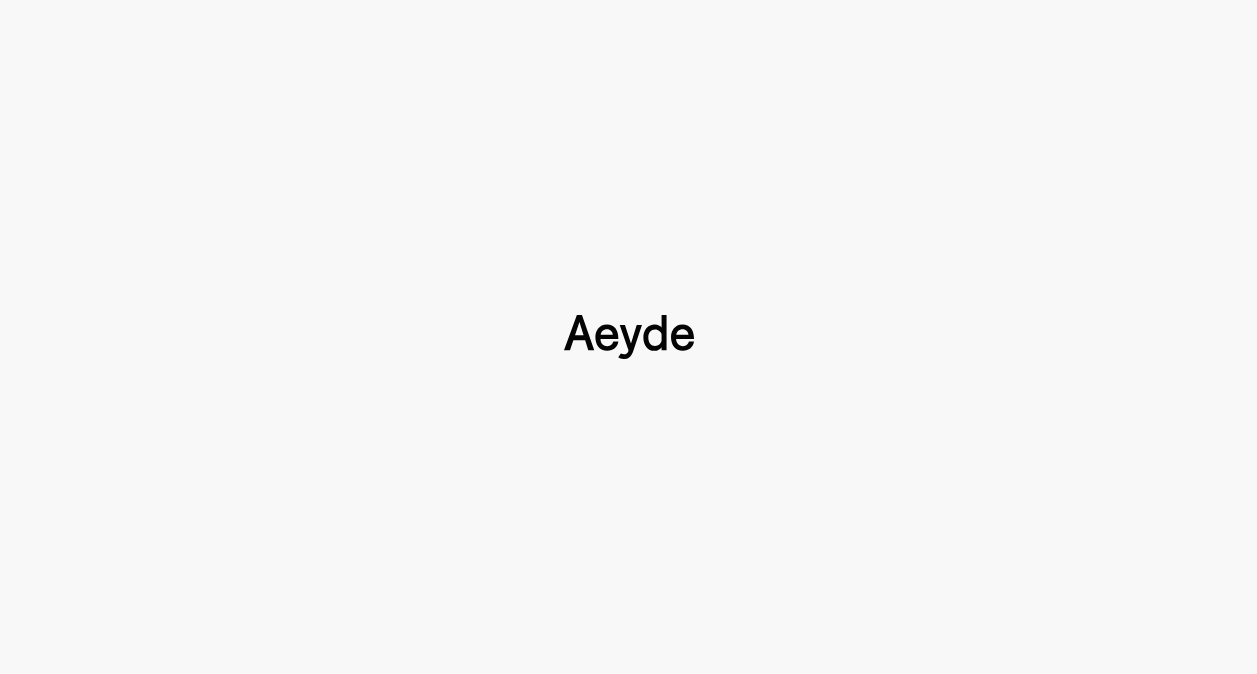 type 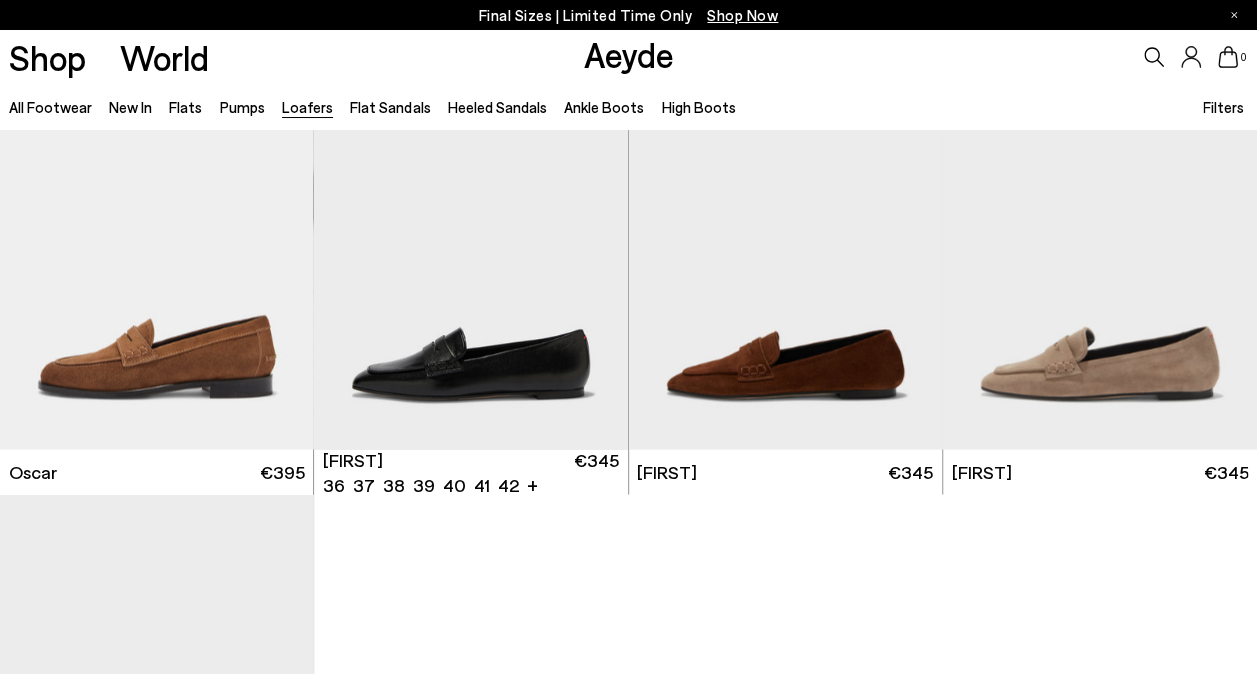 scroll, scrollTop: 1828, scrollLeft: 0, axis: vertical 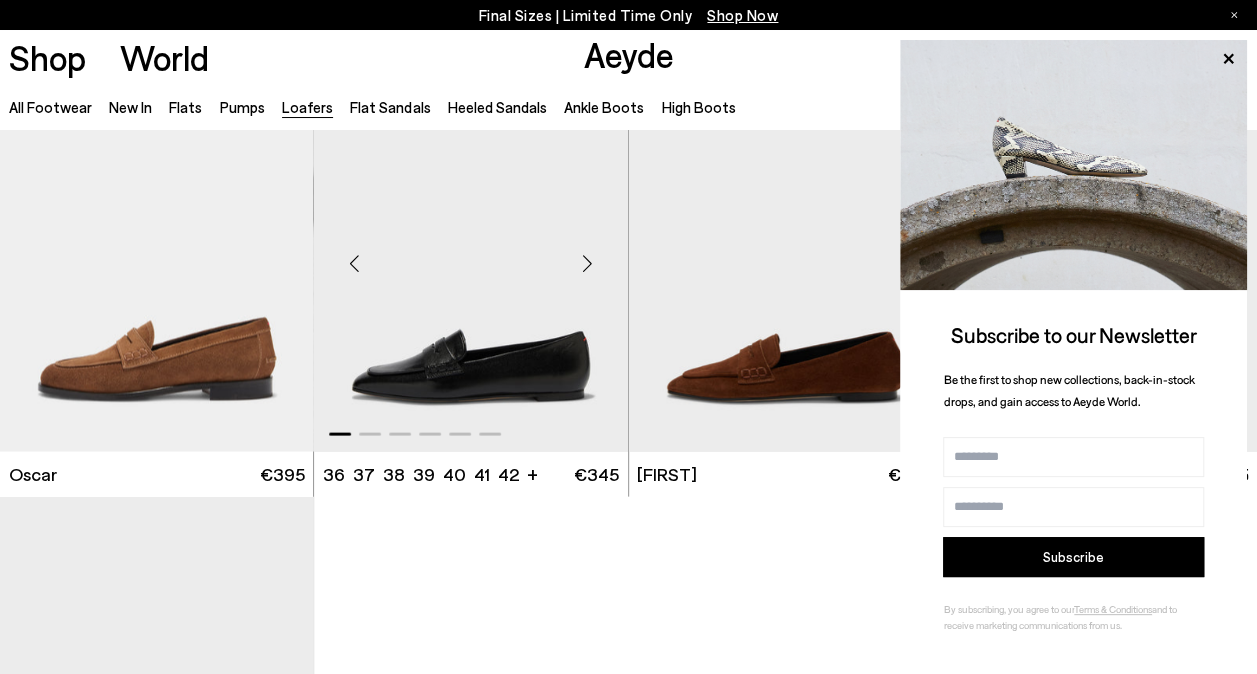 drag, startPoint x: 454, startPoint y: 384, endPoint x: 438, endPoint y: 384, distance: 16 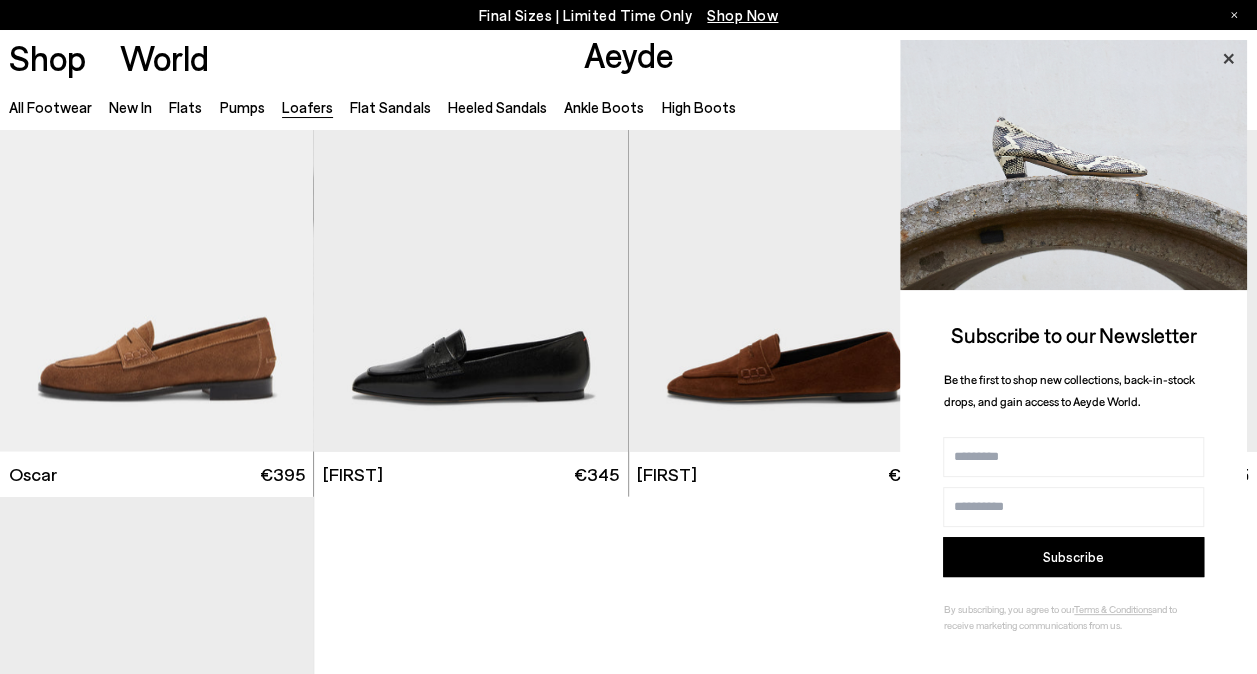 click 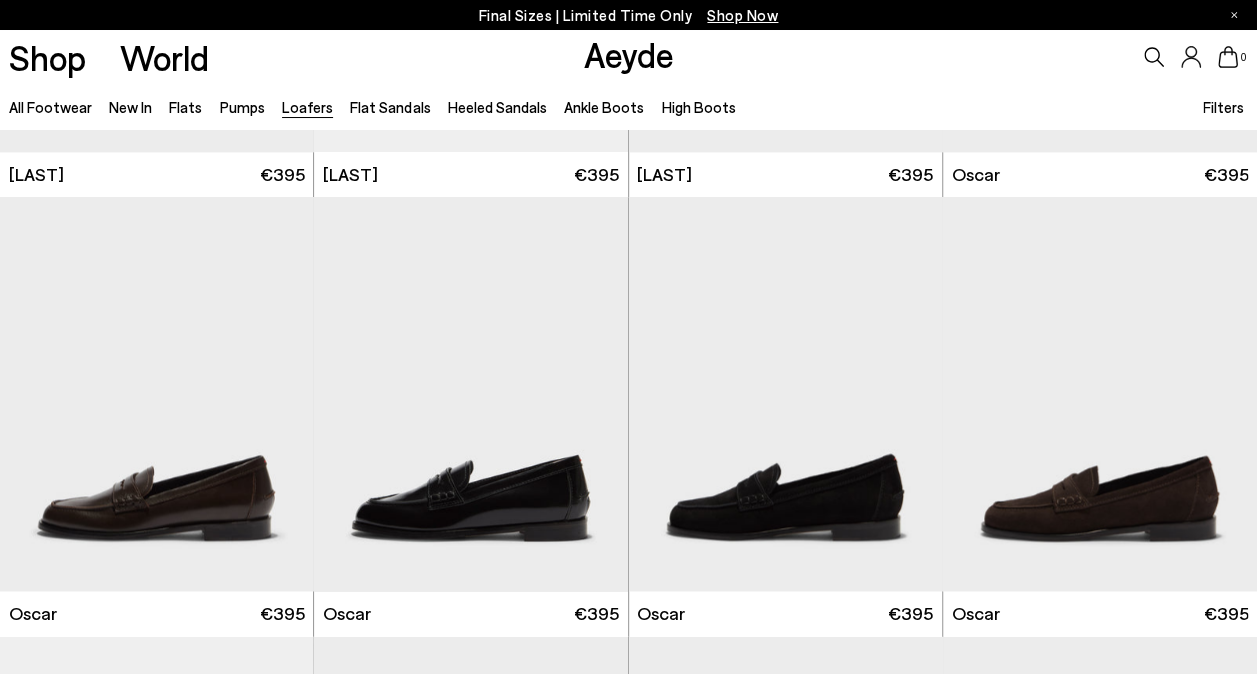 scroll, scrollTop: 1250, scrollLeft: 0, axis: vertical 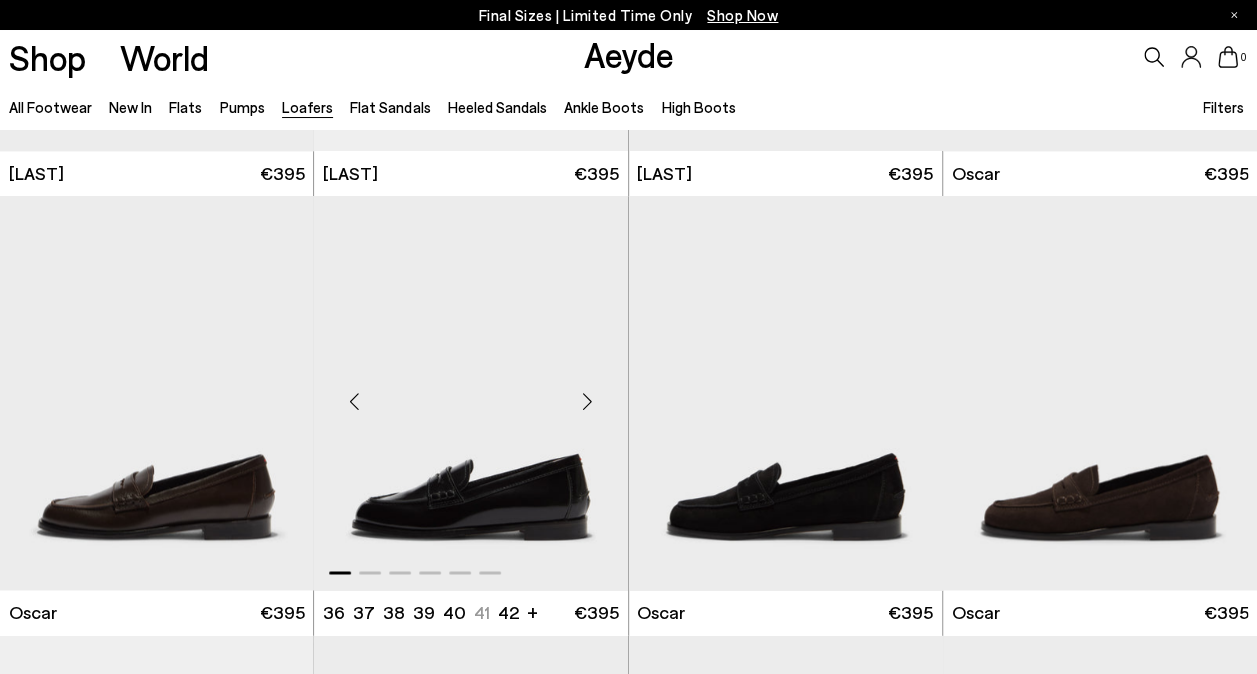 click at bounding box center [471, 393] 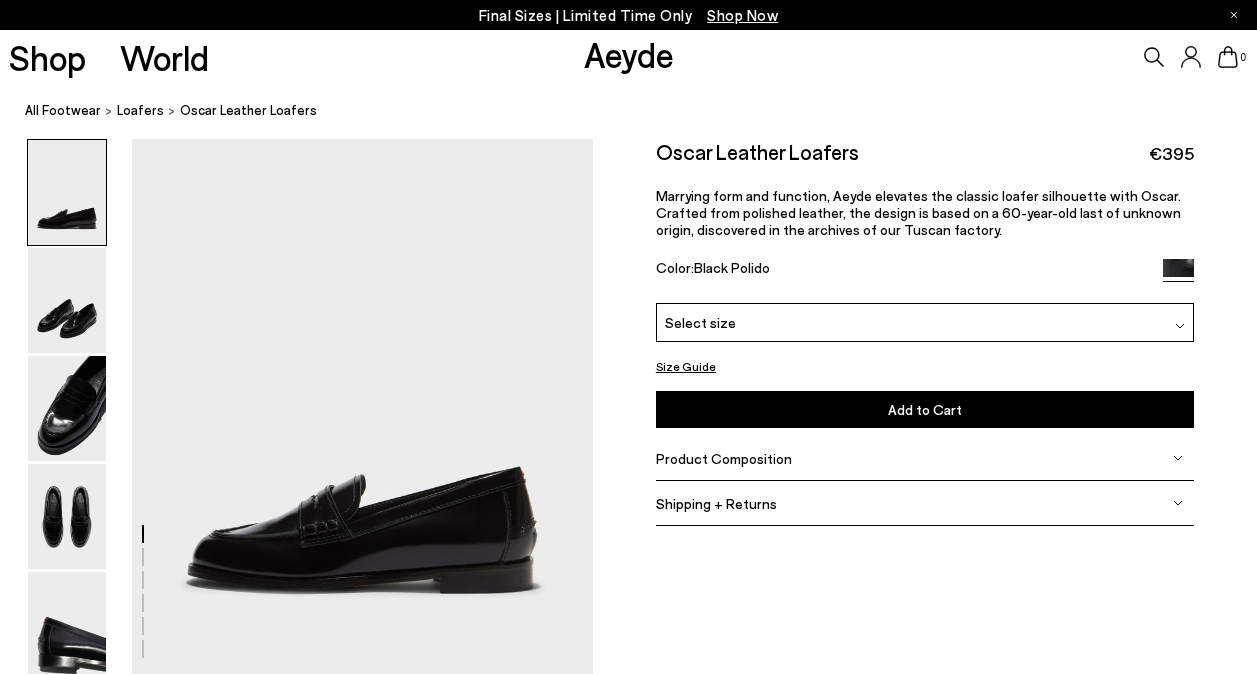 scroll, scrollTop: 0, scrollLeft: 0, axis: both 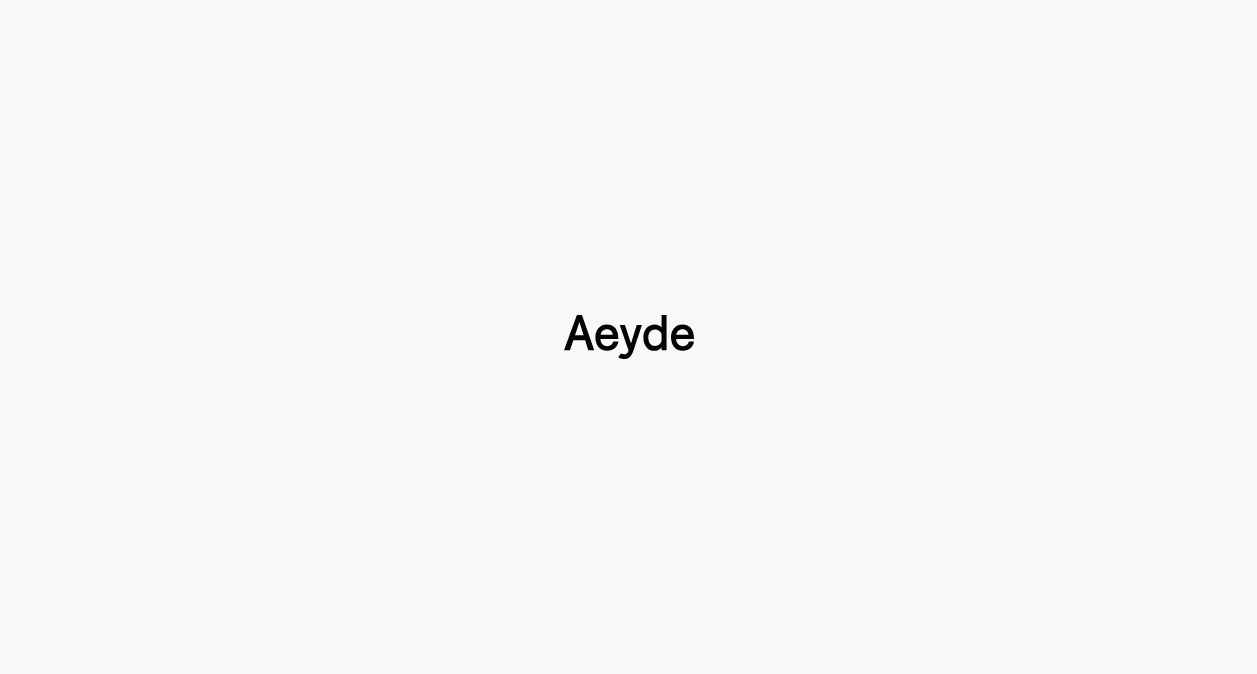 type 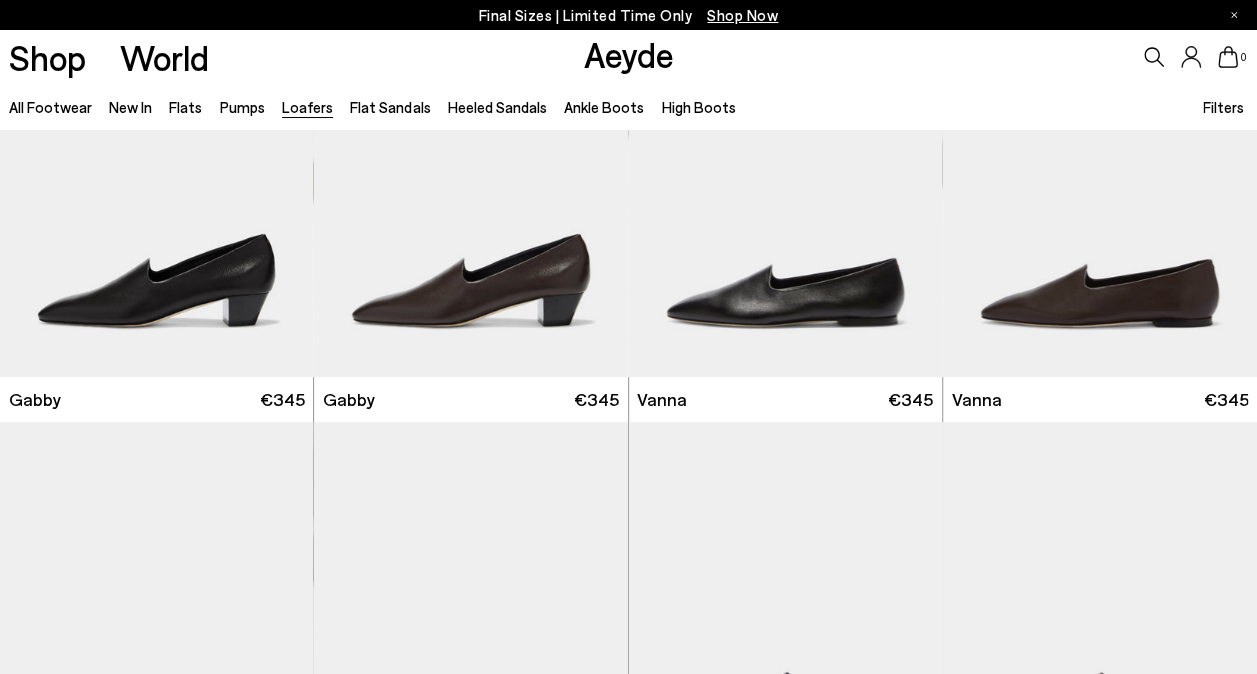 scroll, scrollTop: 0, scrollLeft: 0, axis: both 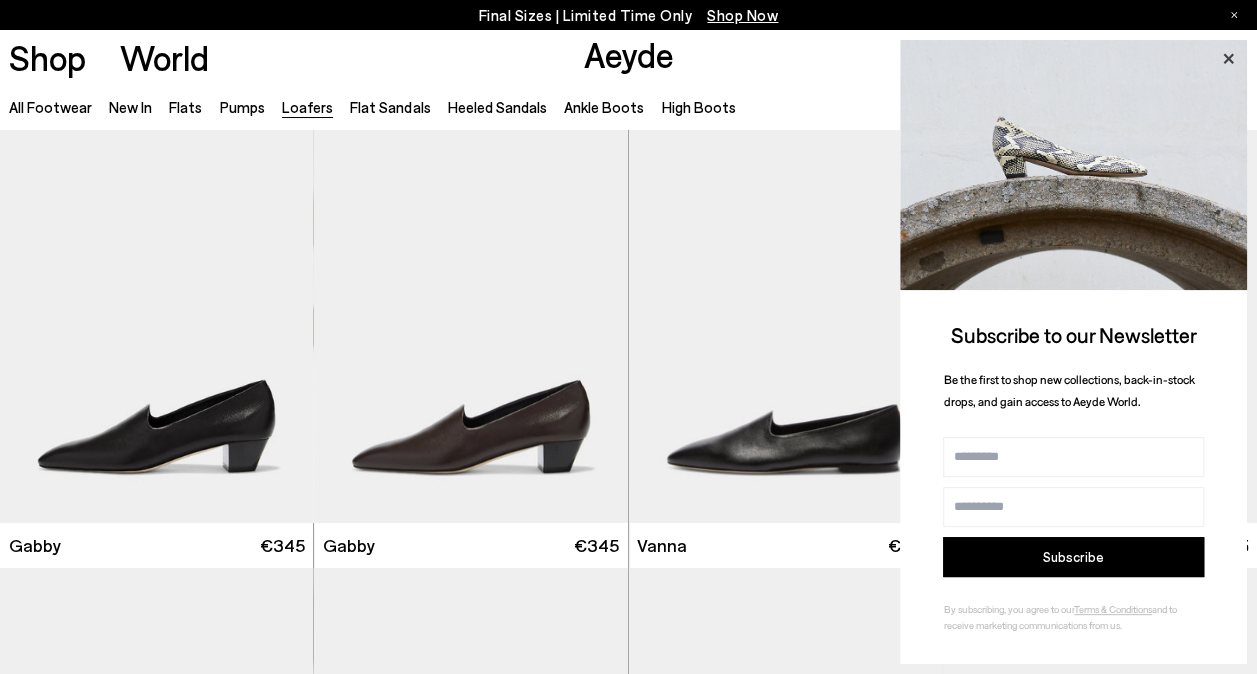 click 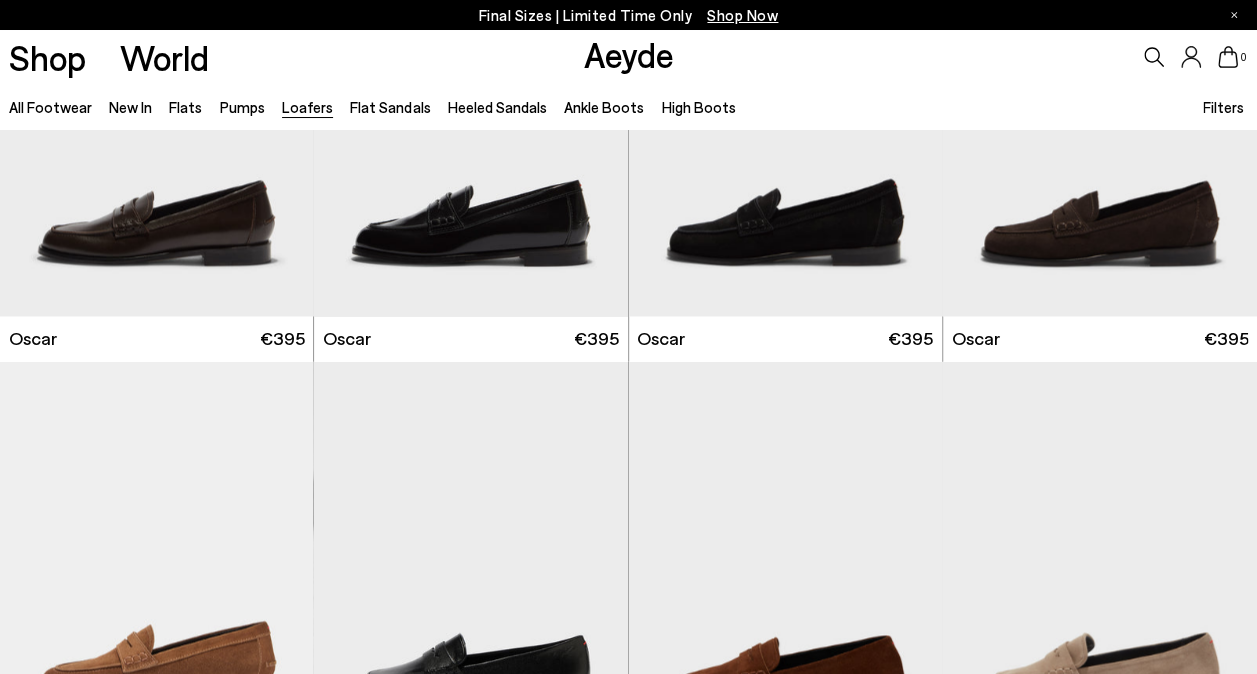 scroll, scrollTop: 1525, scrollLeft: 0, axis: vertical 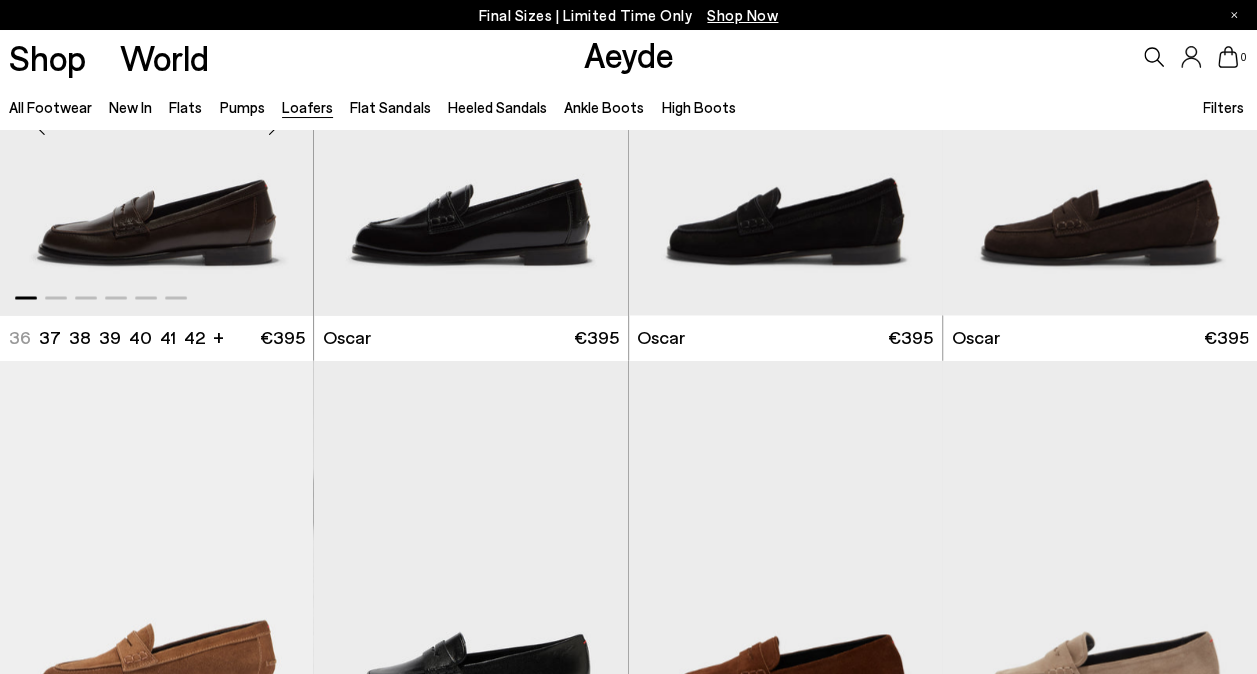 click at bounding box center (157, 118) 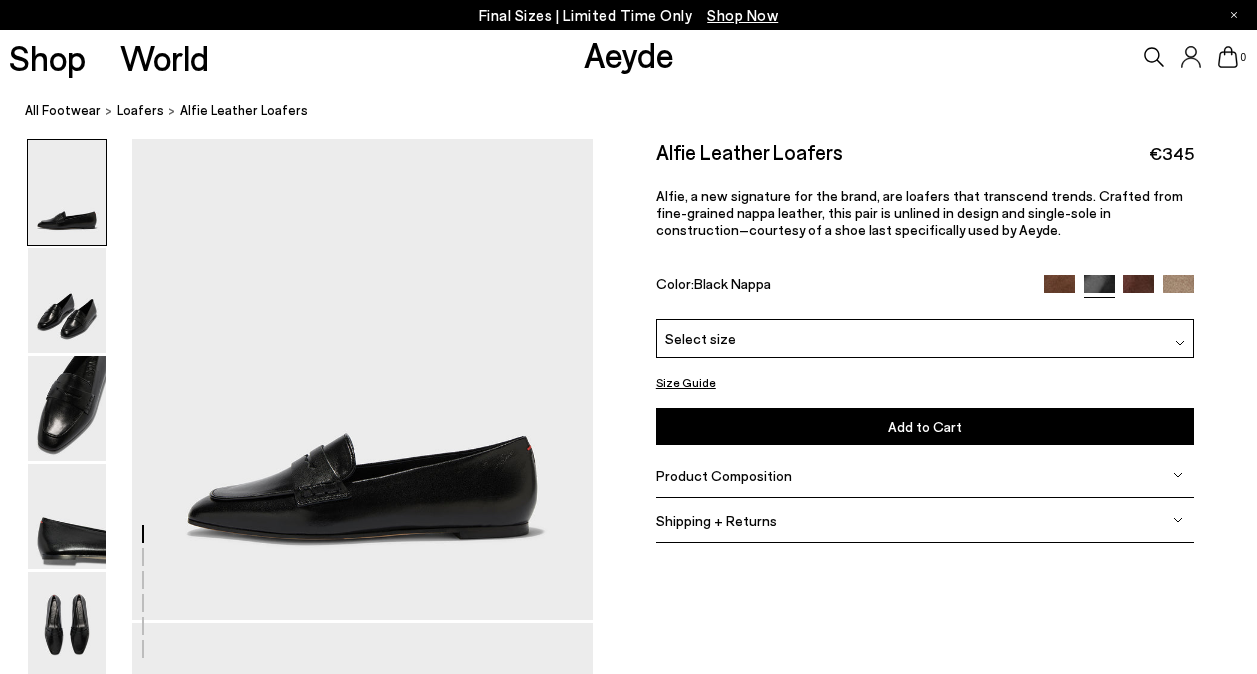 scroll, scrollTop: 0, scrollLeft: 0, axis: both 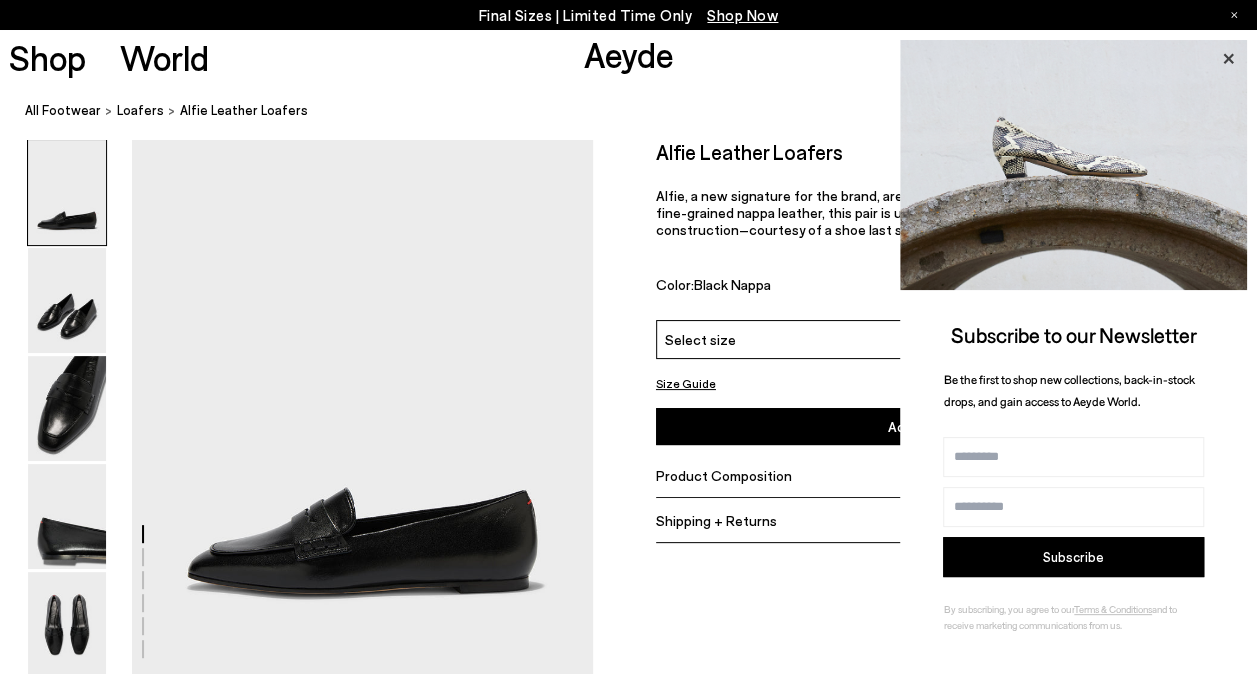 click 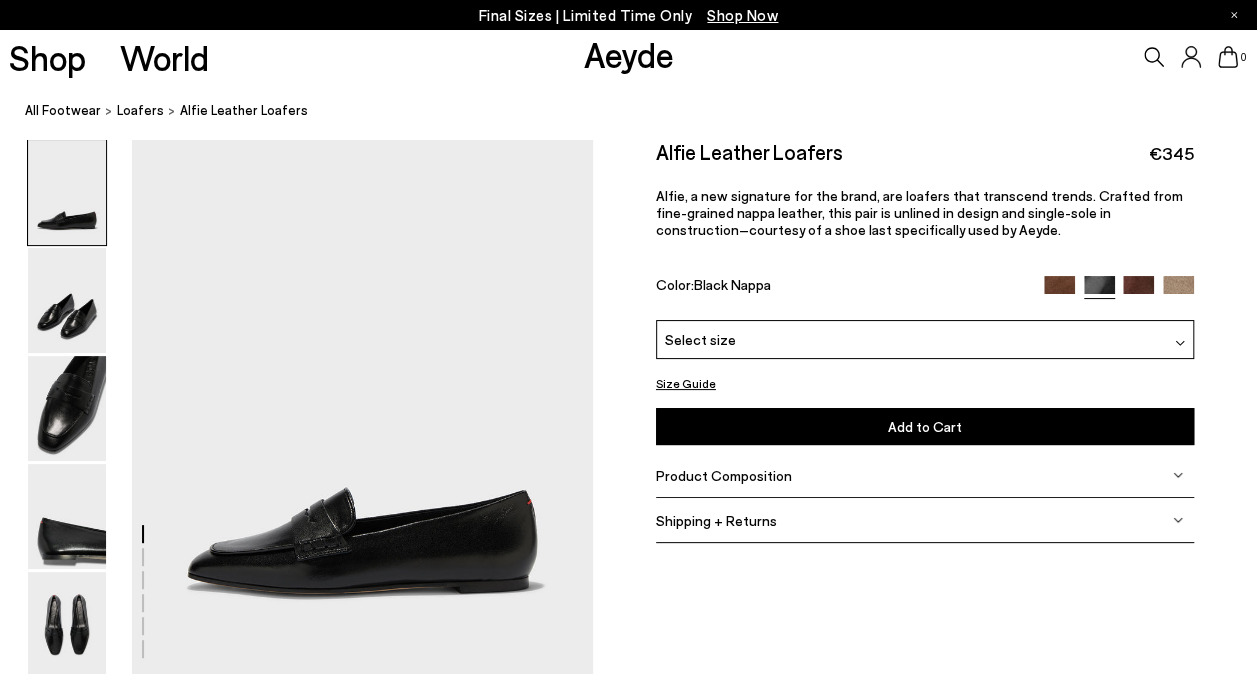 click at bounding box center (1138, 291) 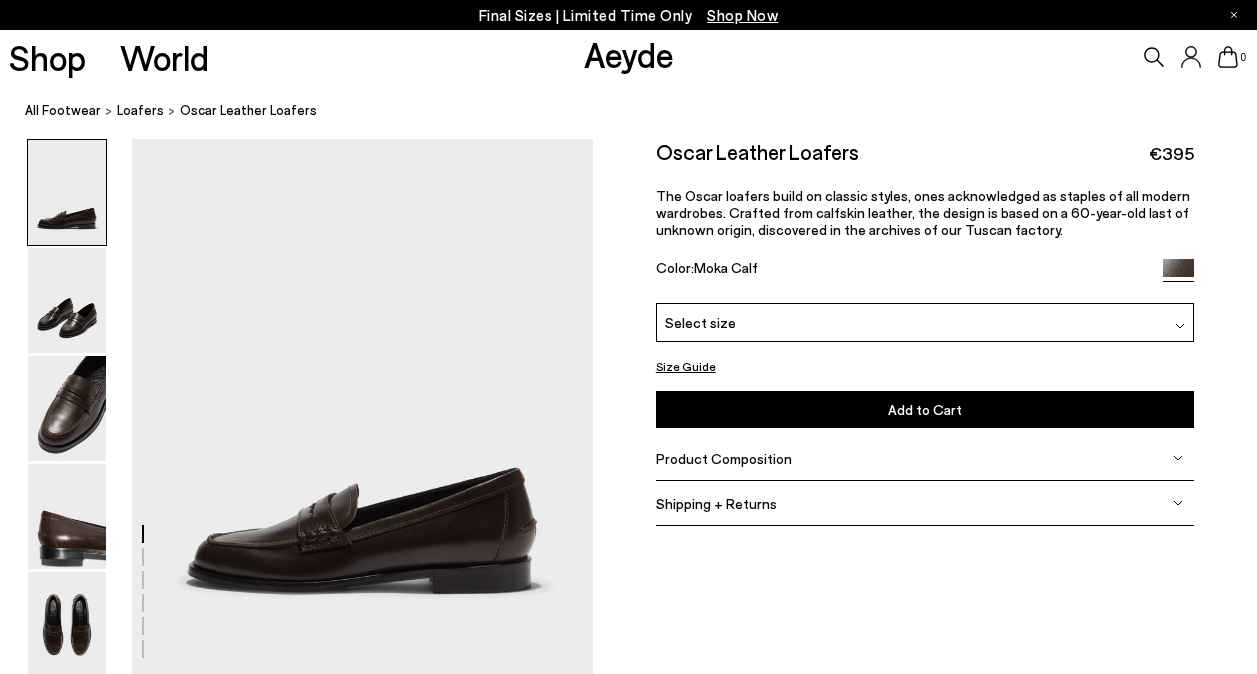 scroll, scrollTop: 0, scrollLeft: 0, axis: both 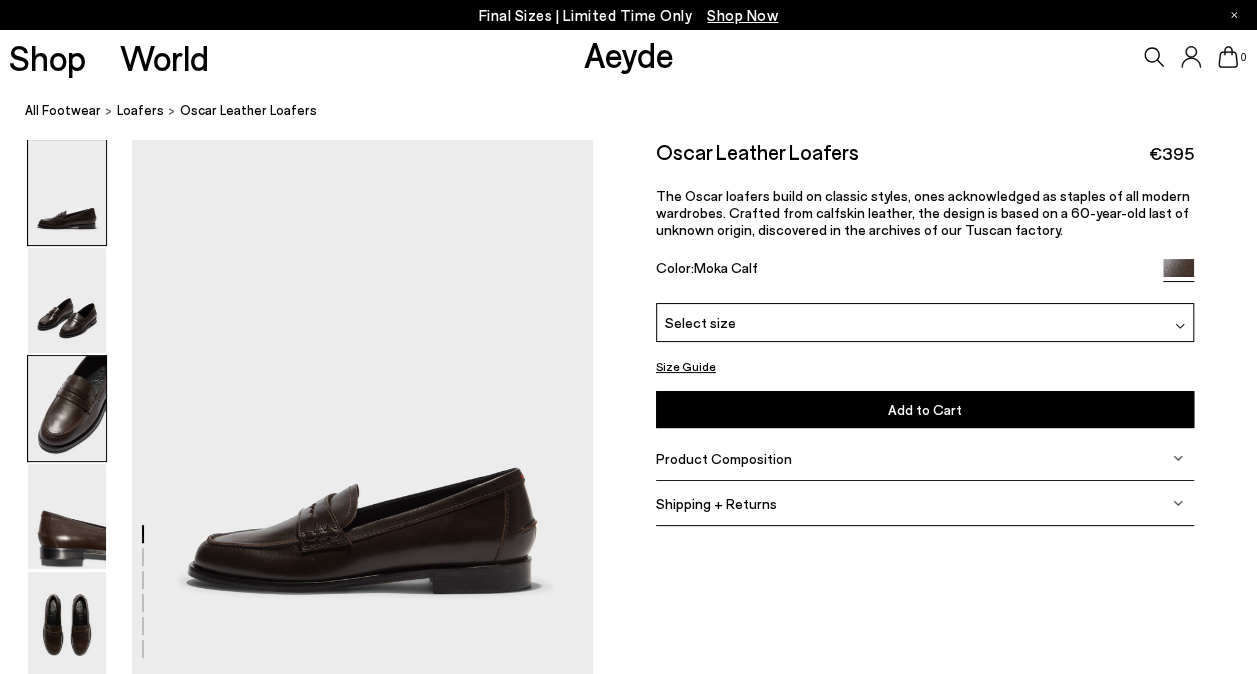click at bounding box center [67, 408] 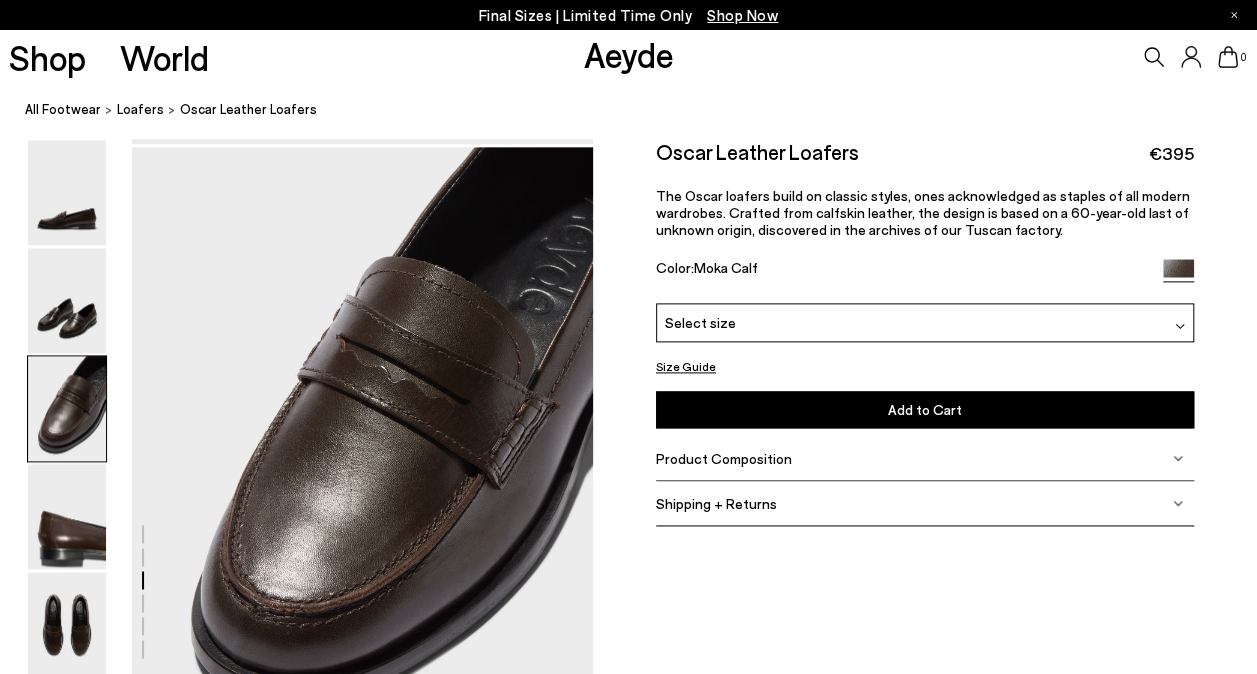 scroll, scrollTop: 1157, scrollLeft: 0, axis: vertical 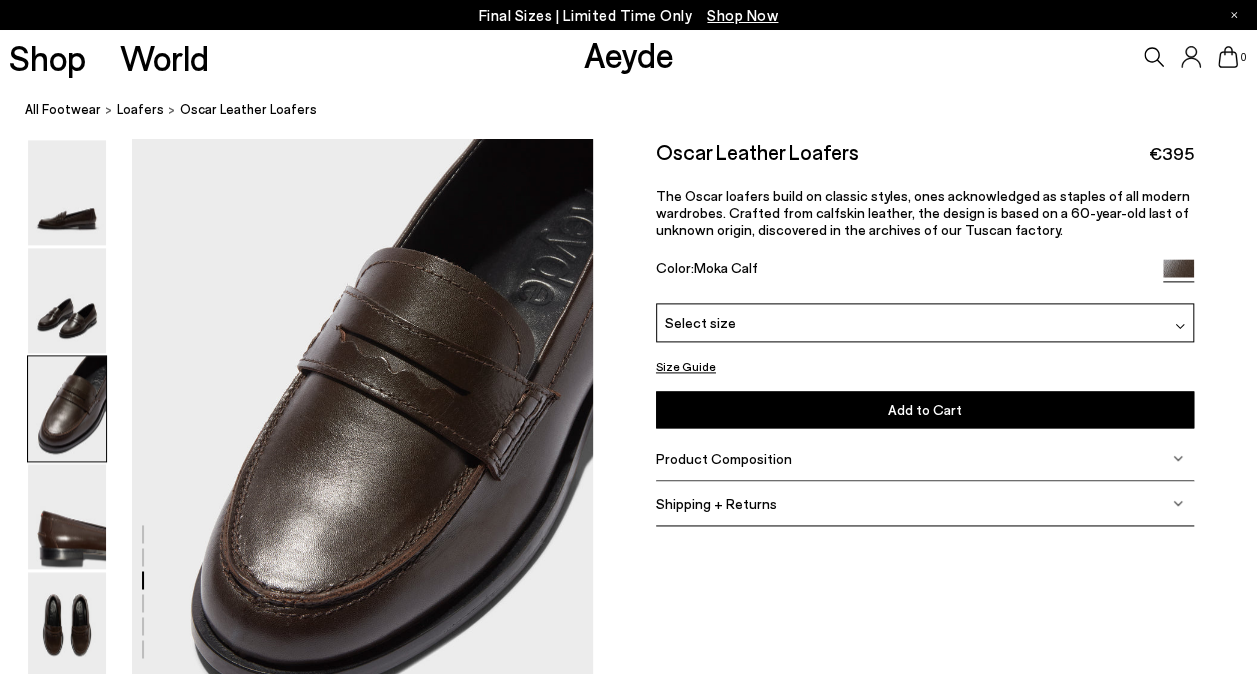 click on "Product Composition" at bounding box center [925, 458] 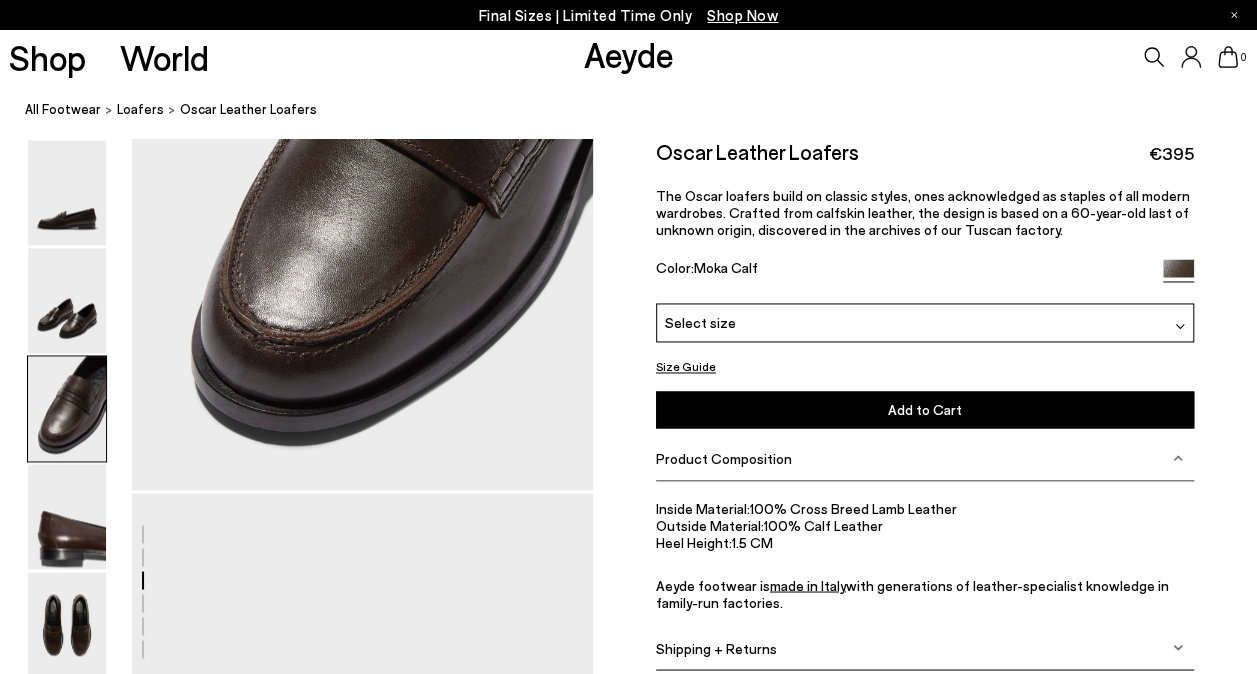 scroll, scrollTop: 1422, scrollLeft: 0, axis: vertical 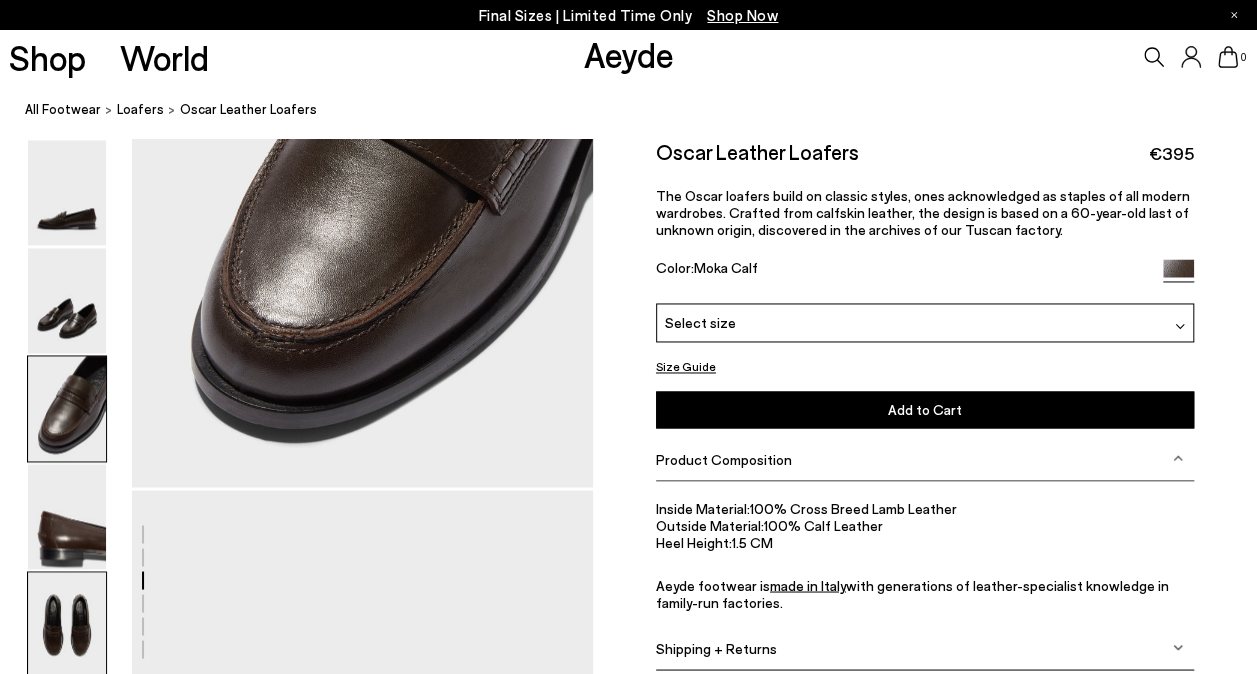 click at bounding box center (67, 624) 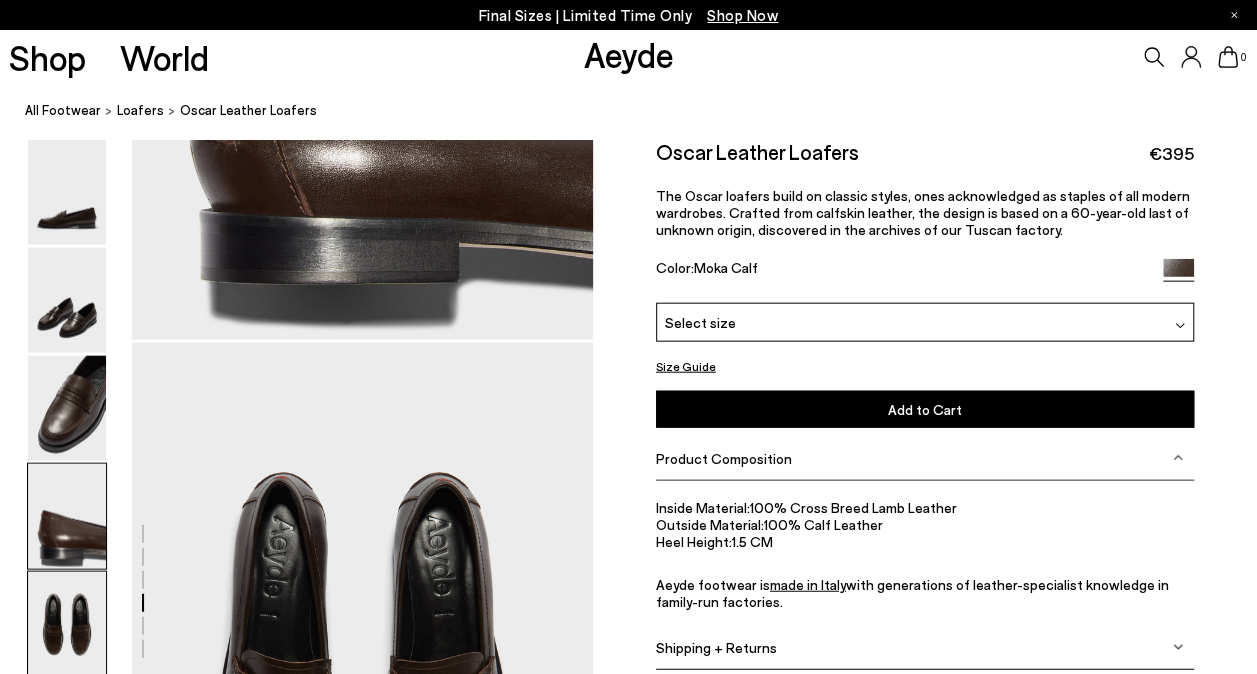 scroll, scrollTop: 2392, scrollLeft: 0, axis: vertical 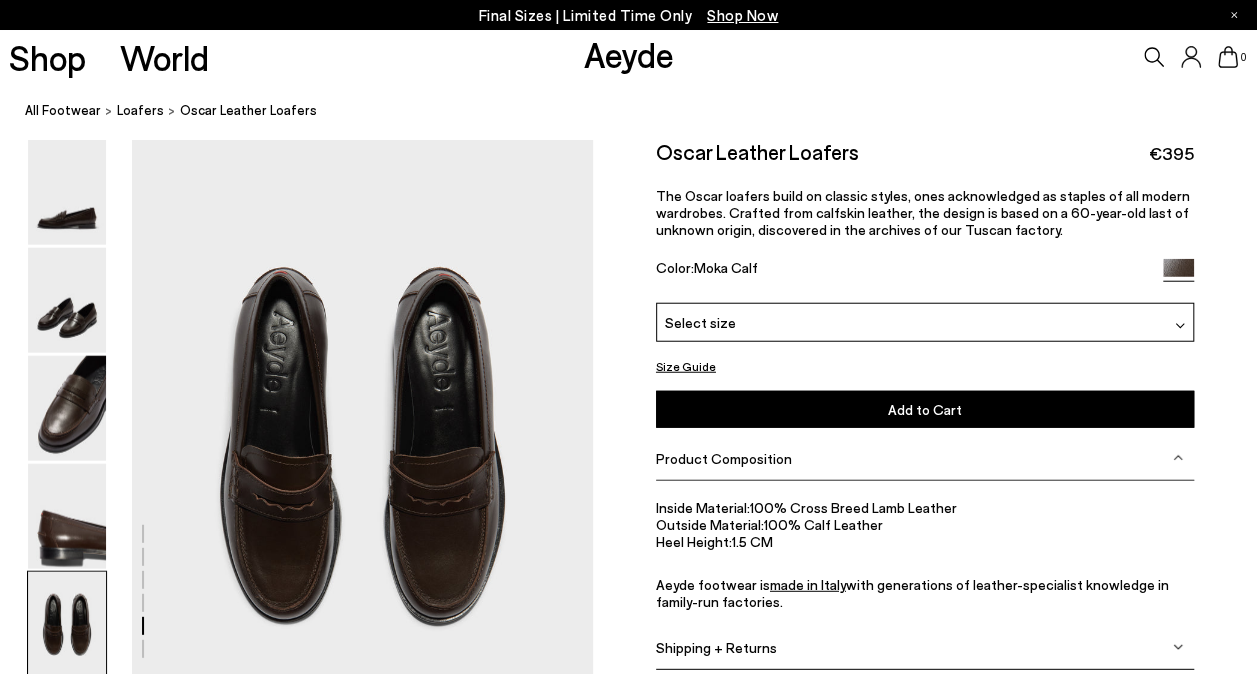 drag, startPoint x: 505, startPoint y: 481, endPoint x: 535, endPoint y: 212, distance: 270.6677 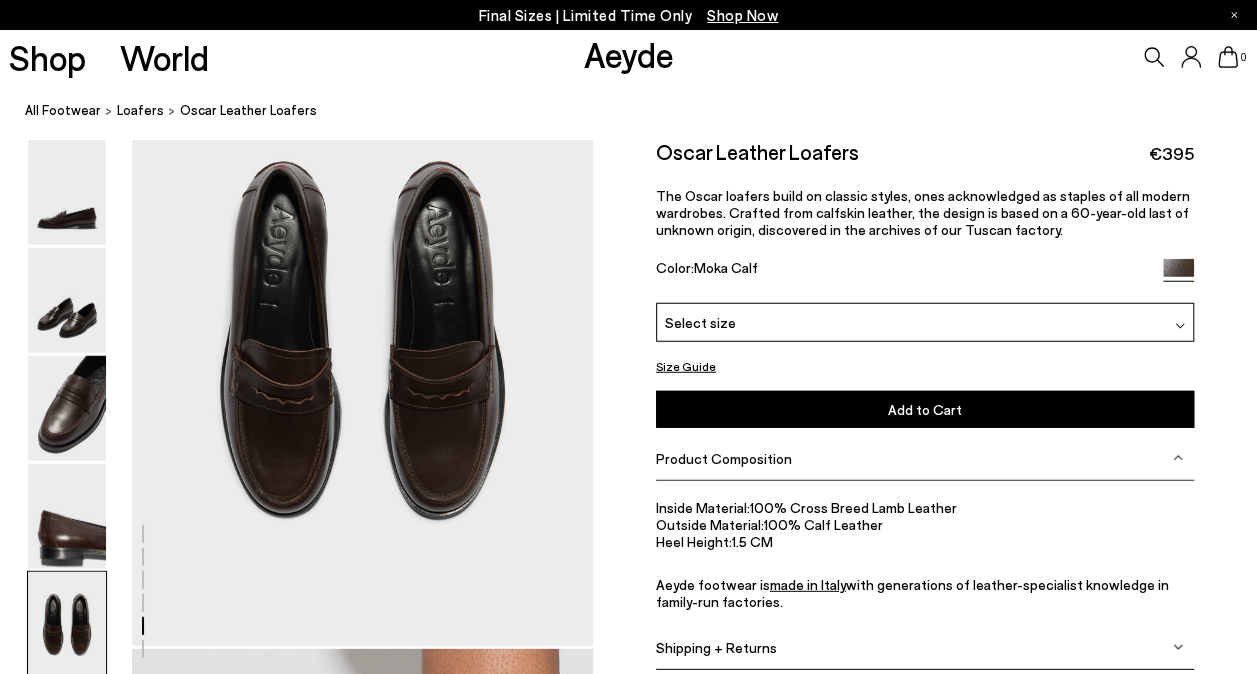 scroll, scrollTop: 2502, scrollLeft: 0, axis: vertical 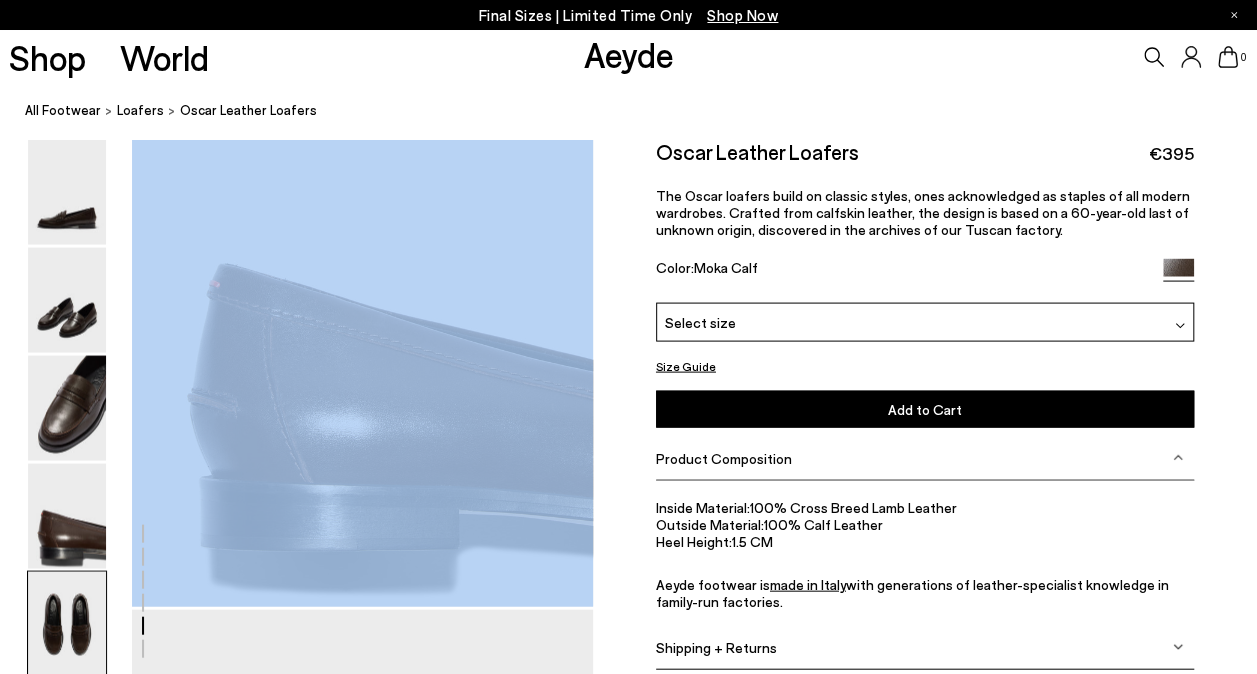 drag, startPoint x: 338, startPoint y: 404, endPoint x: 428, endPoint y: -74, distance: 486.39902 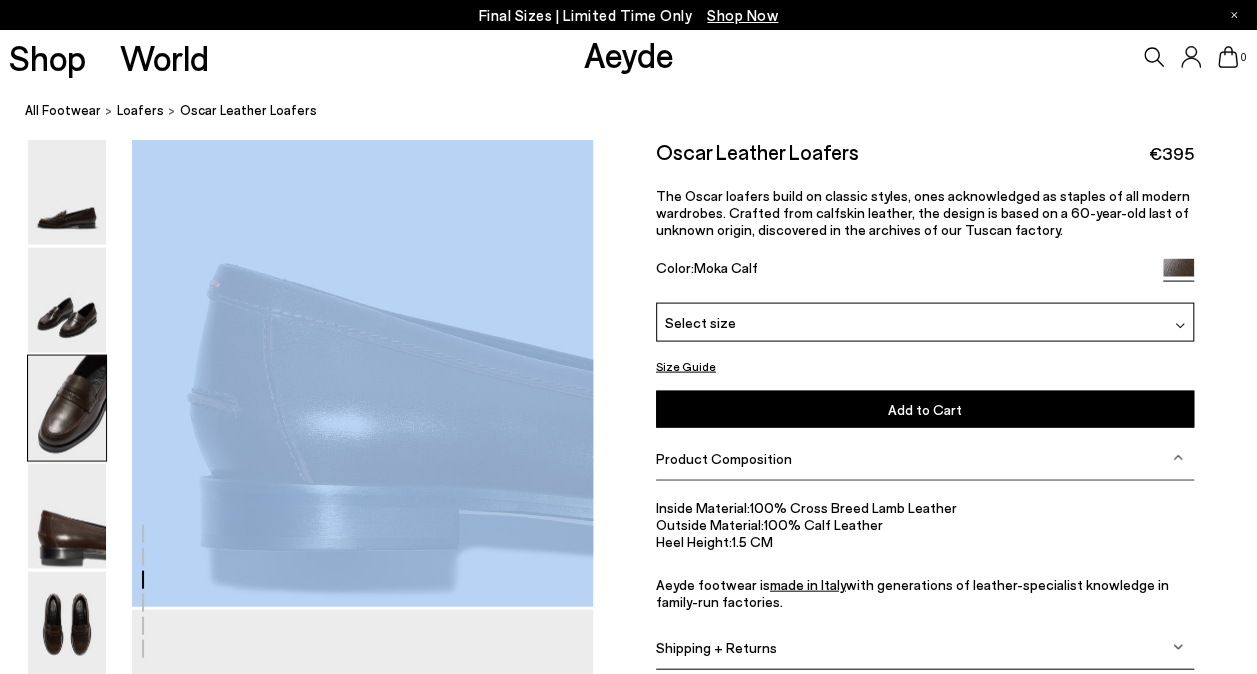 scroll, scrollTop: 1572, scrollLeft: 0, axis: vertical 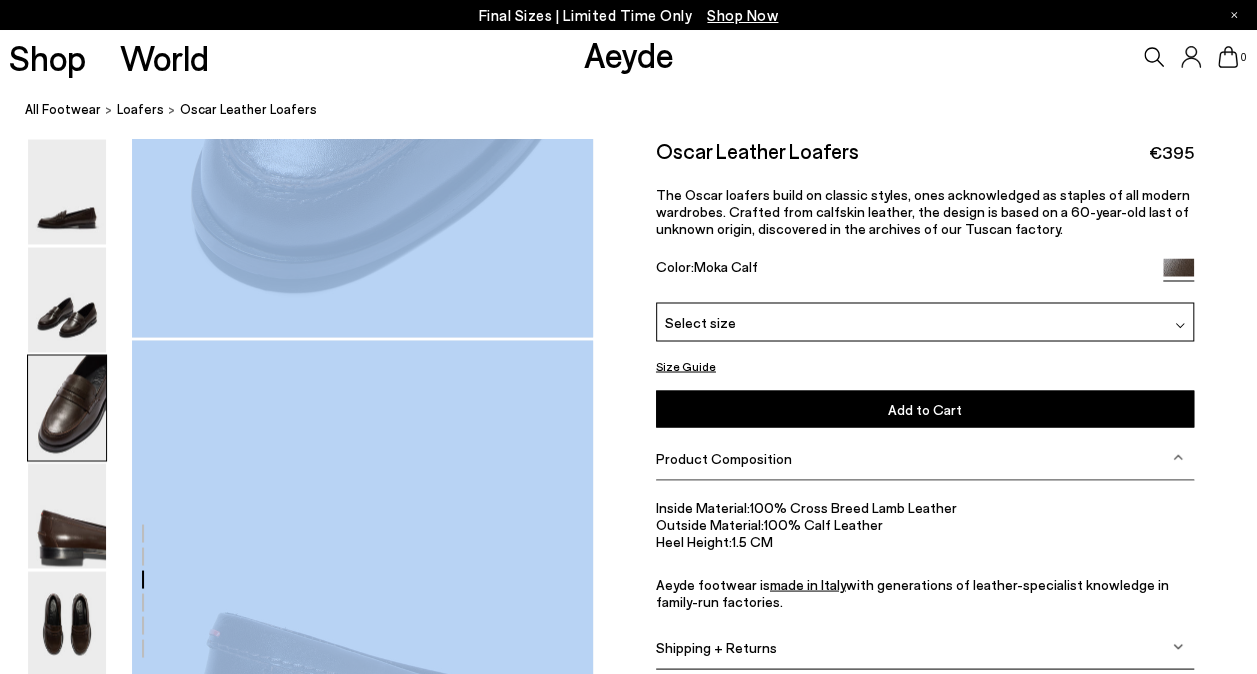 click at bounding box center (296, 378) 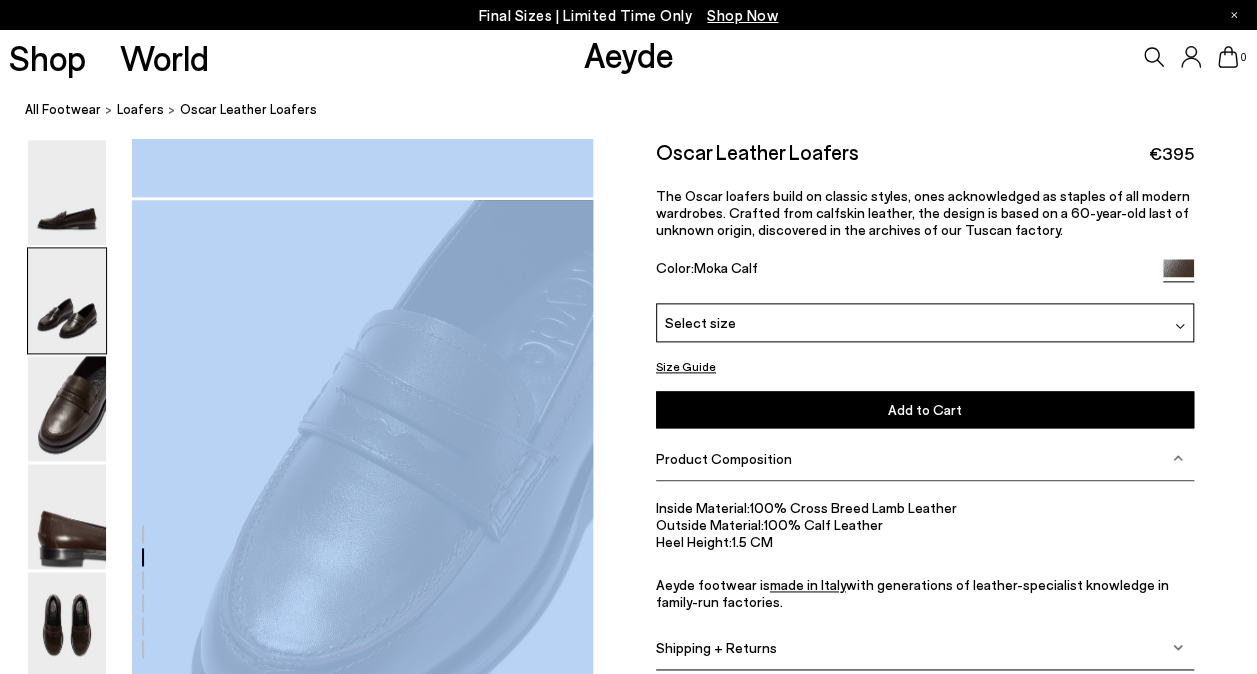 scroll, scrollTop: 422, scrollLeft: 0, axis: vertical 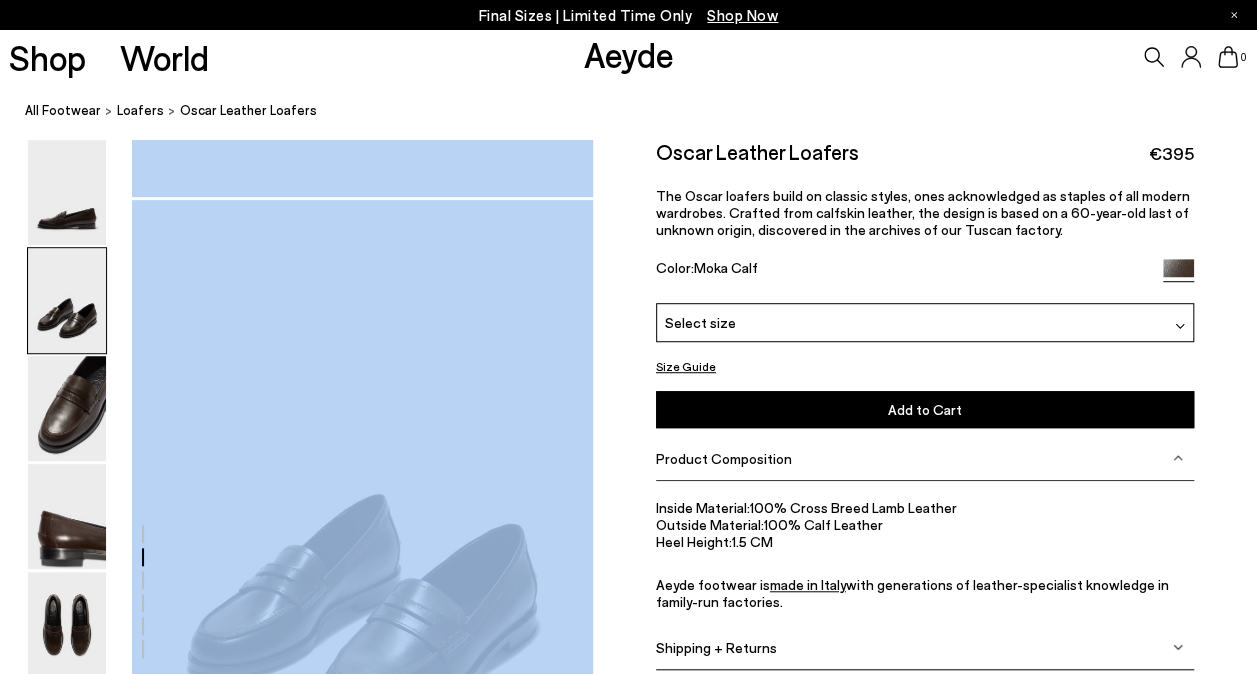drag, startPoint x: 397, startPoint y: 398, endPoint x: 273, endPoint y: -28, distance: 443.68005 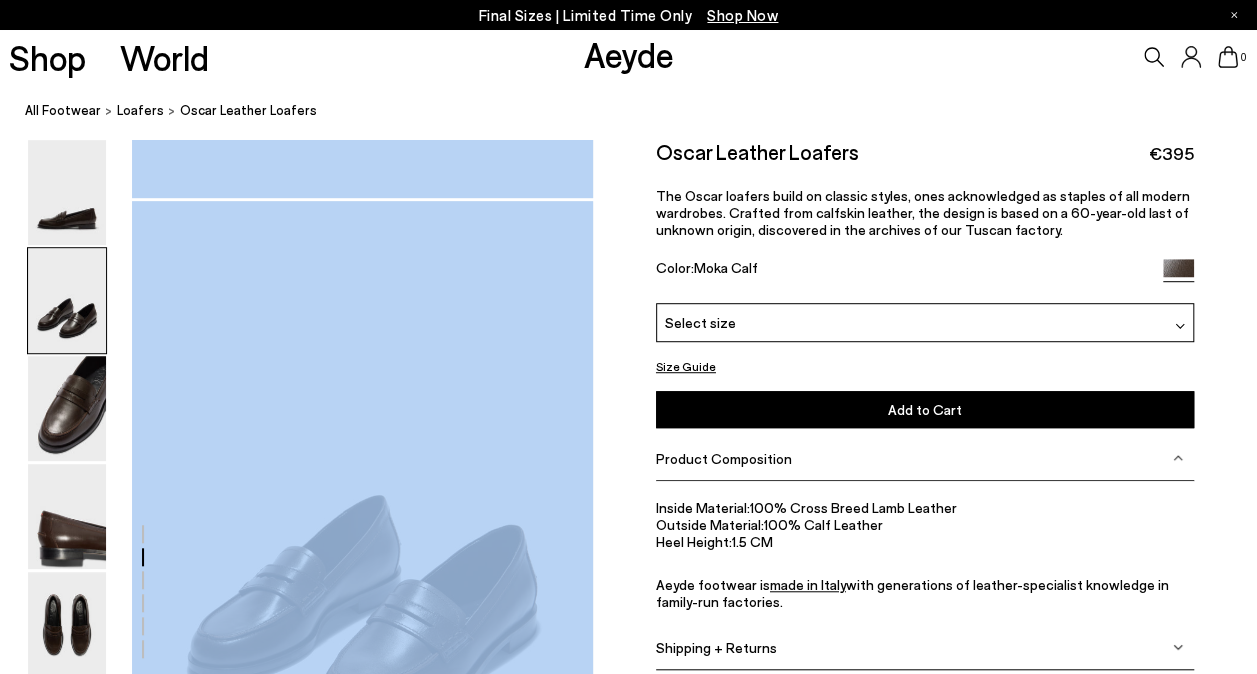 click on "Your item is added to cart.
View Cart
×
Final Sizes | Limited Time Only
Shop Now
Shop
World
Aeyde
0" at bounding box center (628, -139) 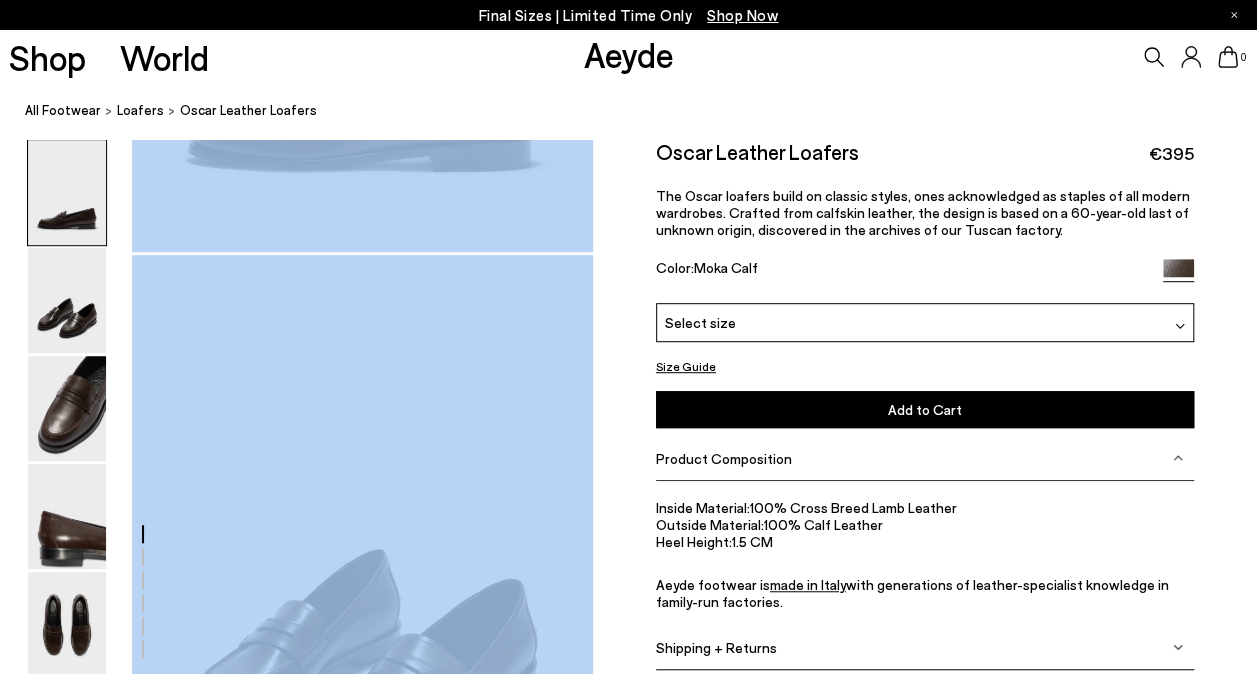 click at bounding box center [296, 1528] 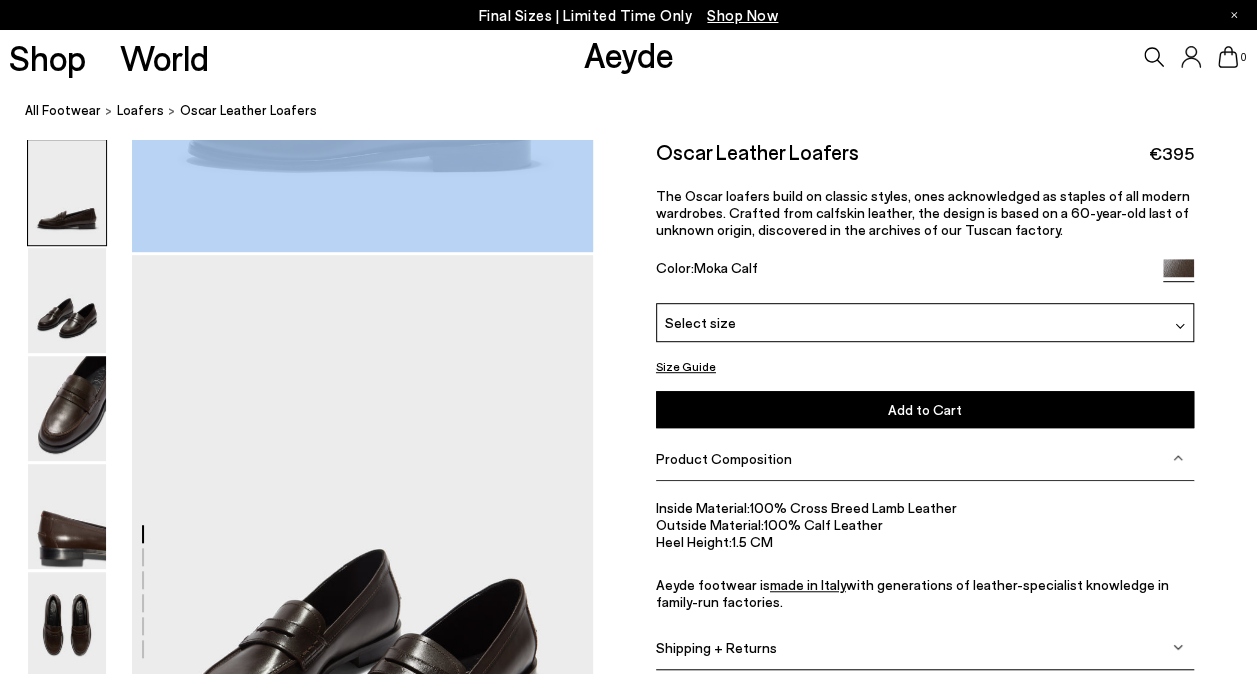 drag, startPoint x: 347, startPoint y: 231, endPoint x: 183, endPoint y: 719, distance: 514.8204 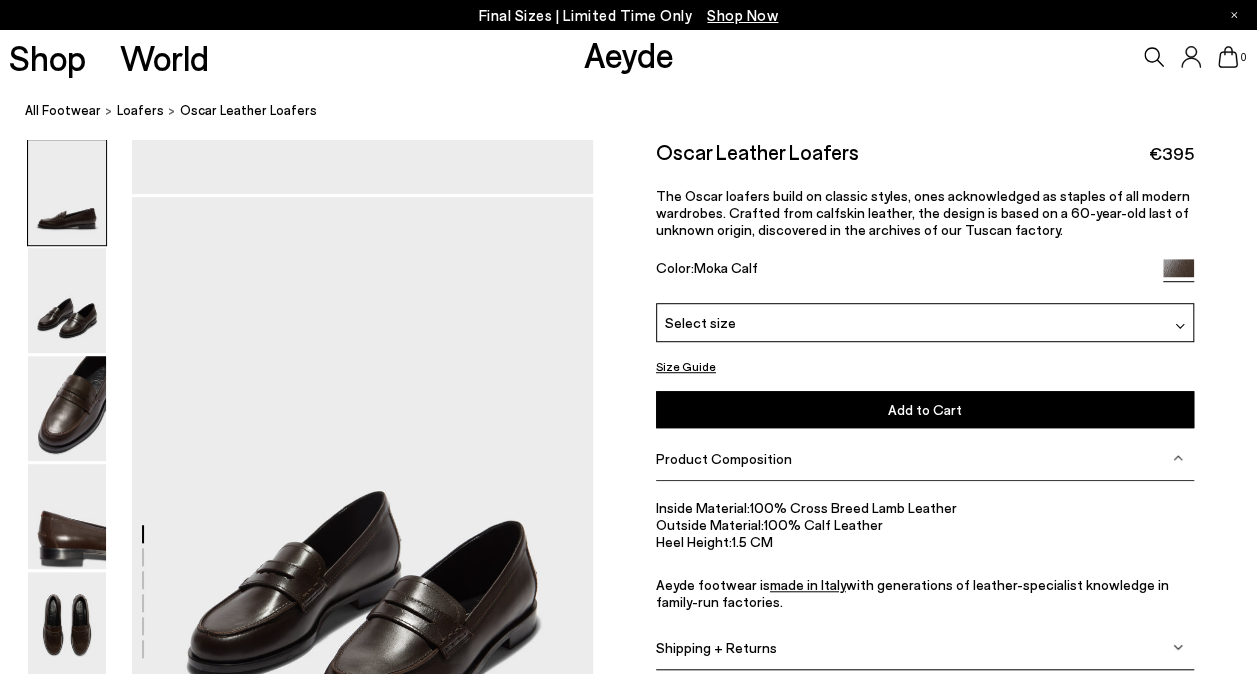 click at bounding box center (296, 1470) 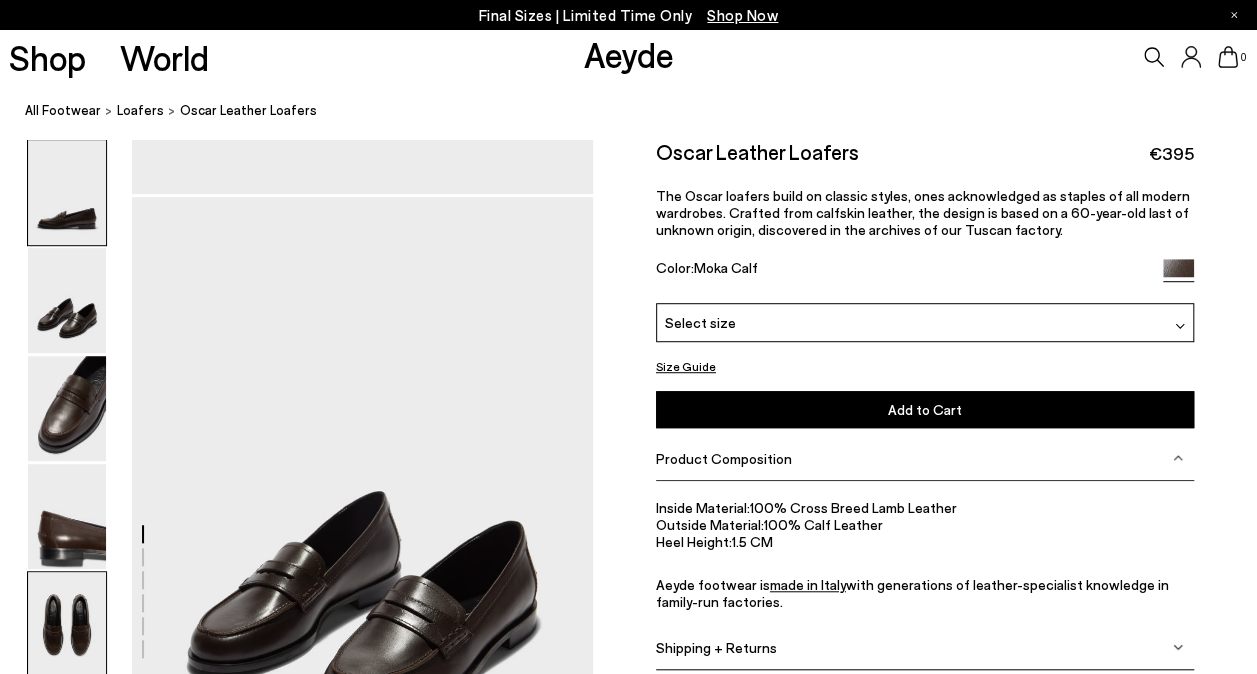 click at bounding box center (67, 624) 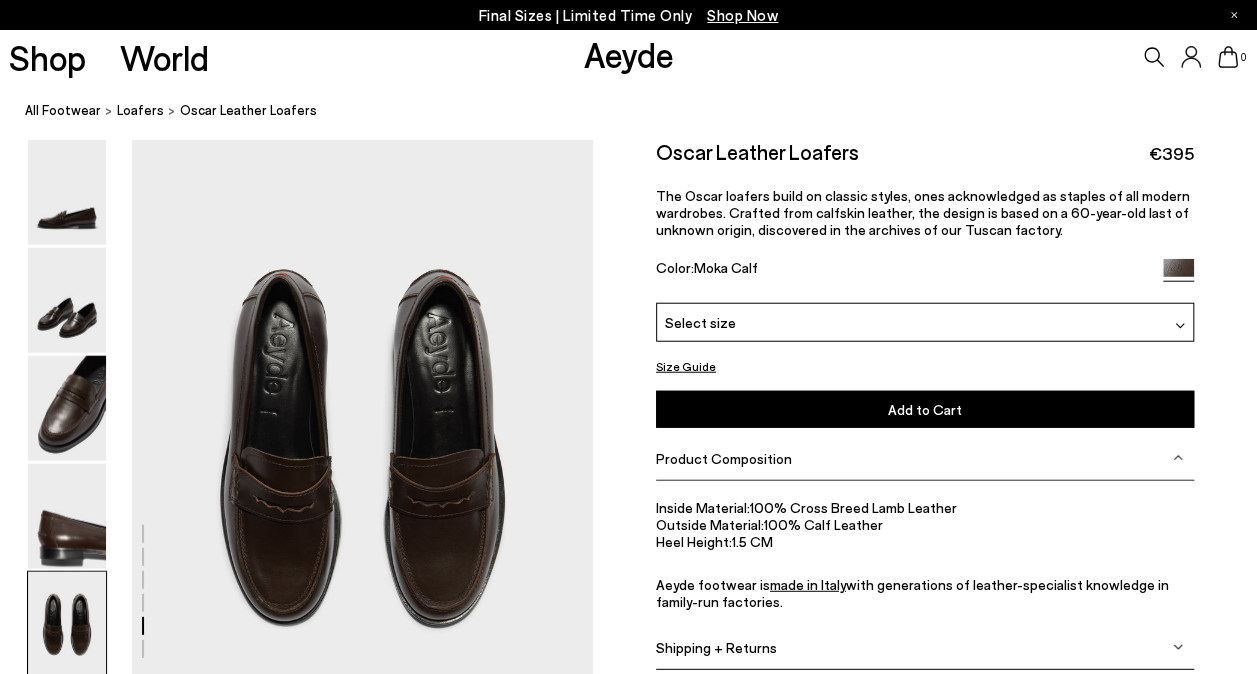 scroll, scrollTop: 2392, scrollLeft: 0, axis: vertical 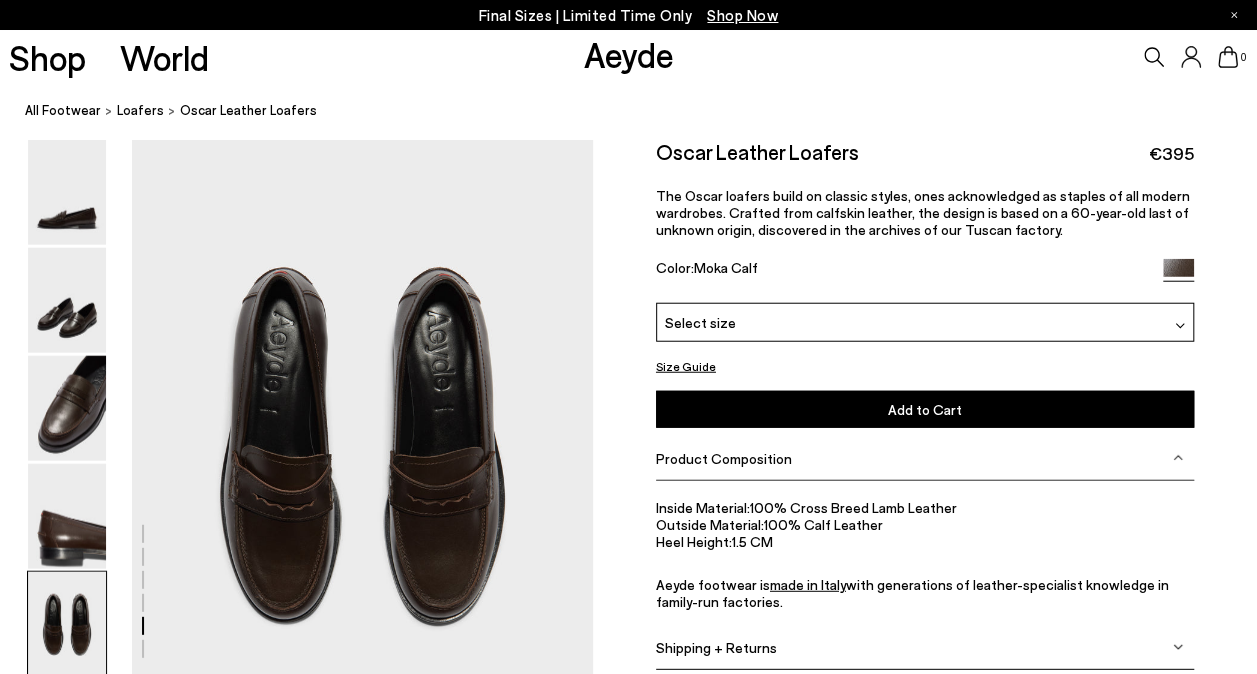 click at bounding box center [296, -442] 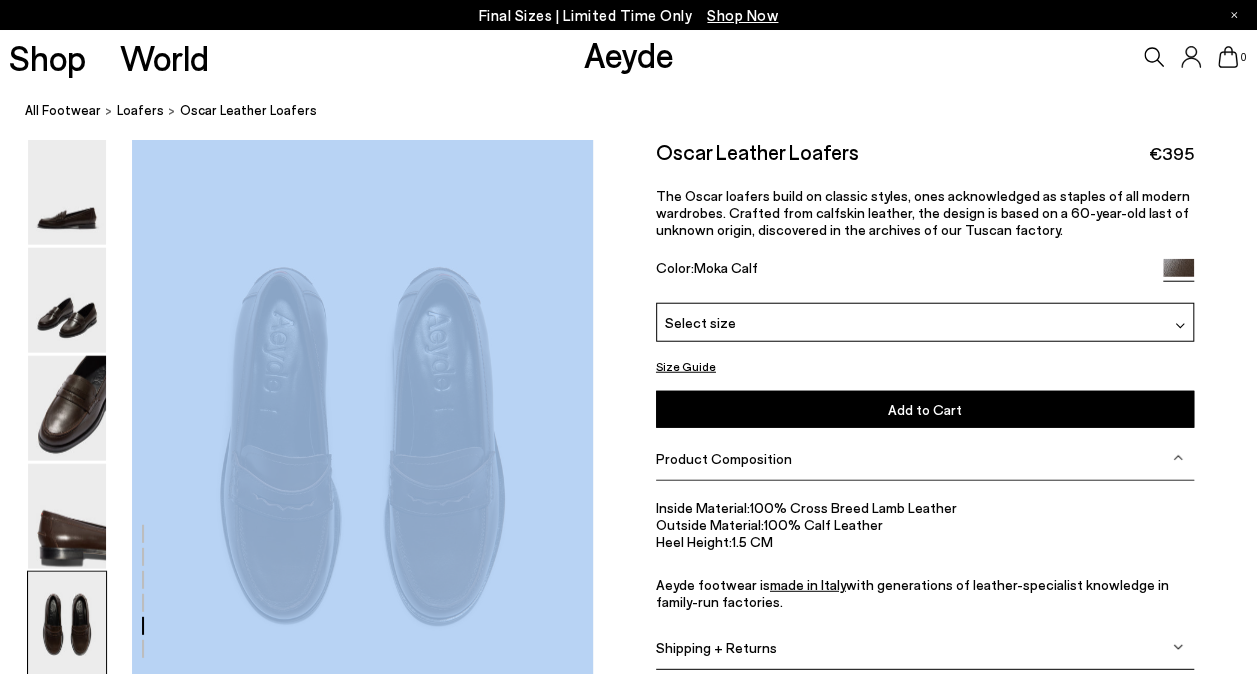 click at bounding box center [296, -442] 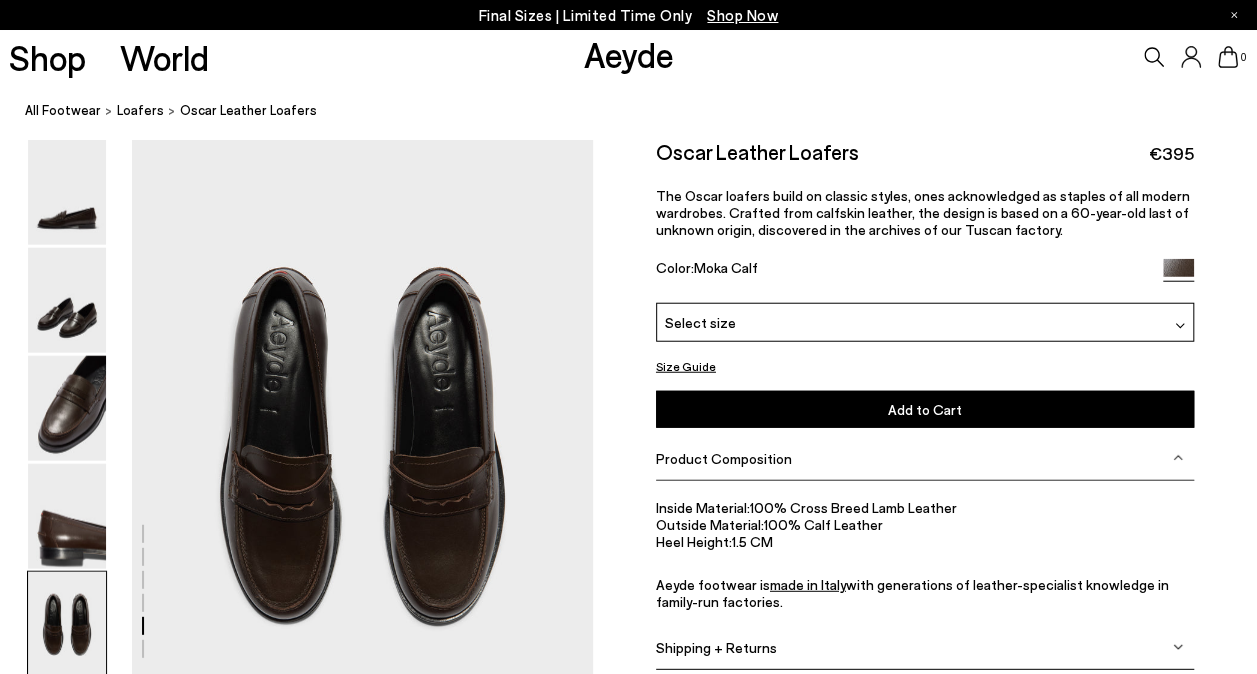 click on "The Oscar loafers build on classic styles, ones acknowledged as staples of all modern wardrobes. Crafted from calfskin leather, the design is based on a 60-year-old last of unknown origin, discovered in the archives of our Tuscan factory." at bounding box center [923, 212] 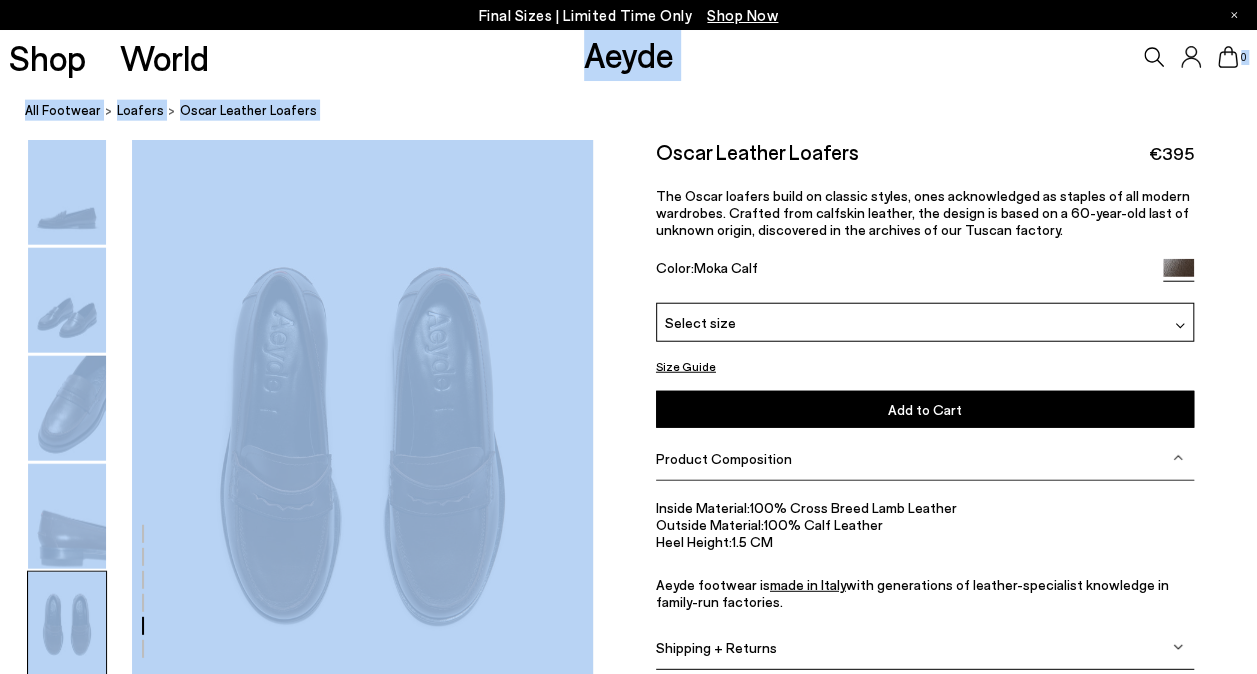 drag, startPoint x: 425, startPoint y: 403, endPoint x: 273, endPoint y: 58, distance: 377 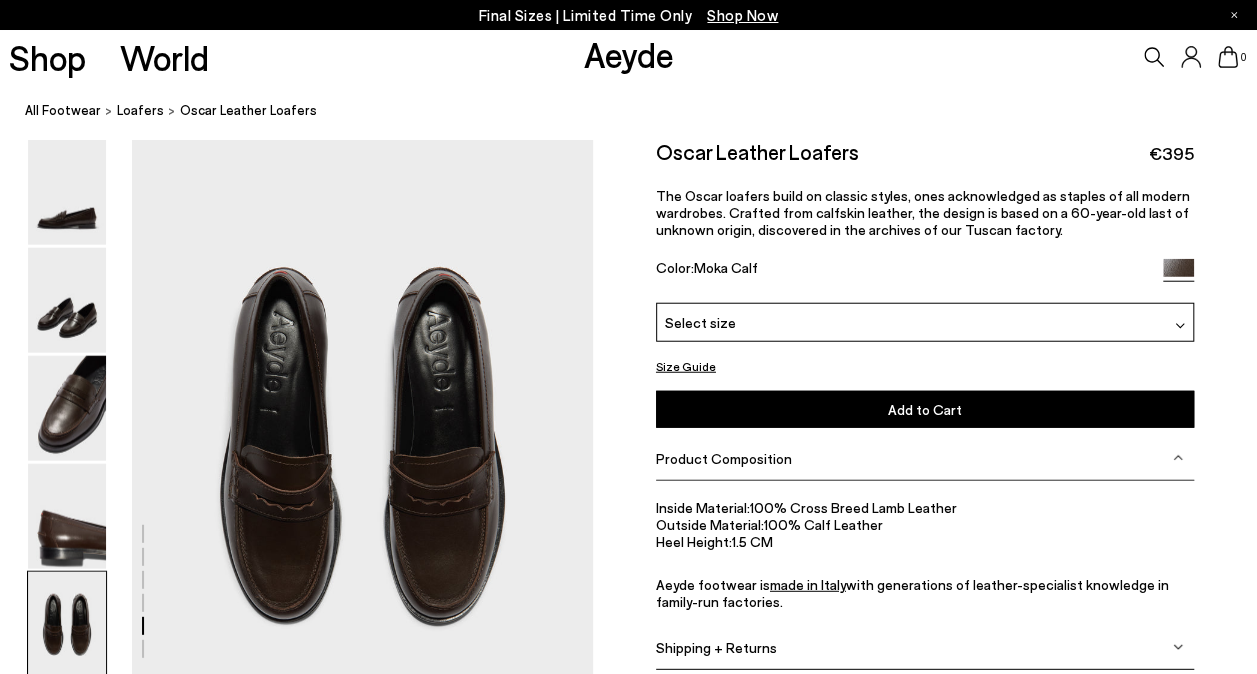 drag, startPoint x: 273, startPoint y: 58, endPoint x: 764, endPoint y: 198, distance: 510.56927 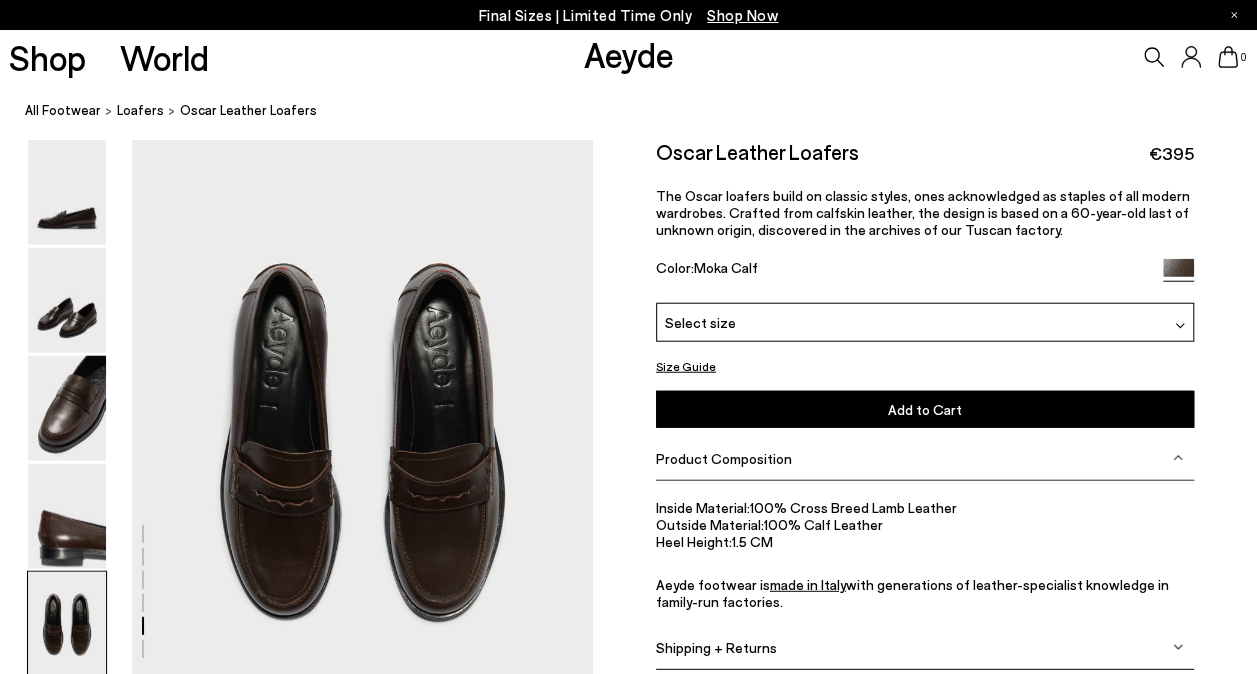 click at bounding box center [296, -446] 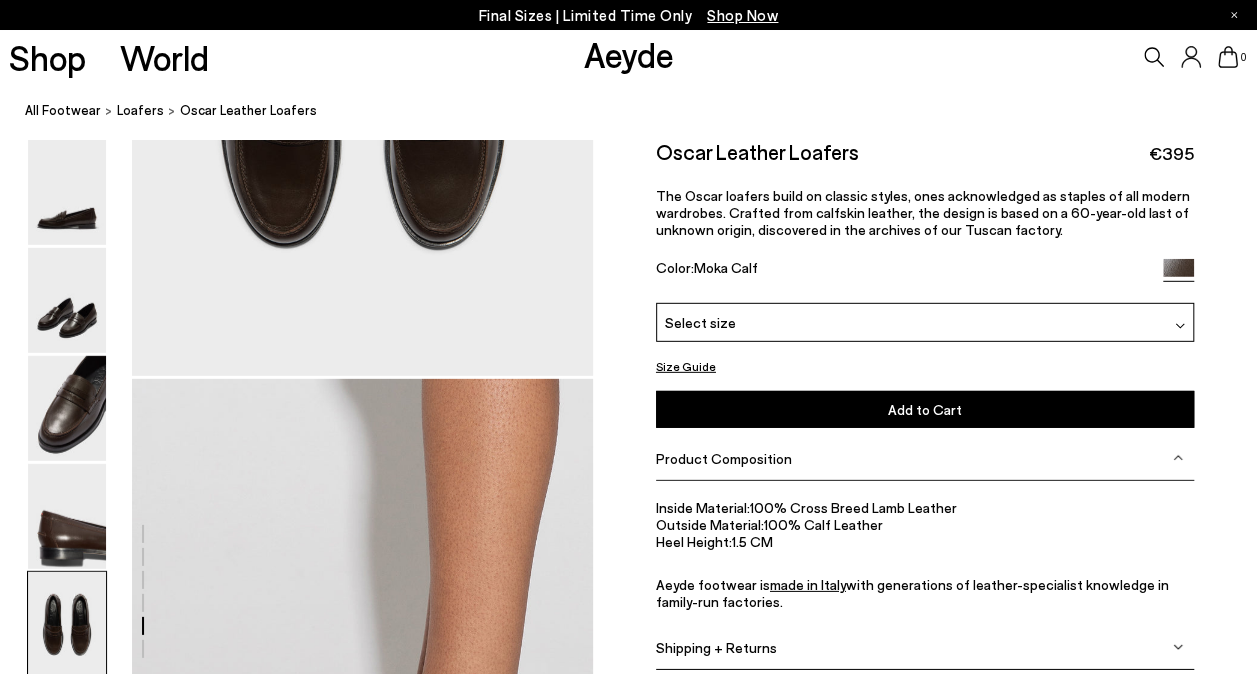 scroll, scrollTop: 2767, scrollLeft: 0, axis: vertical 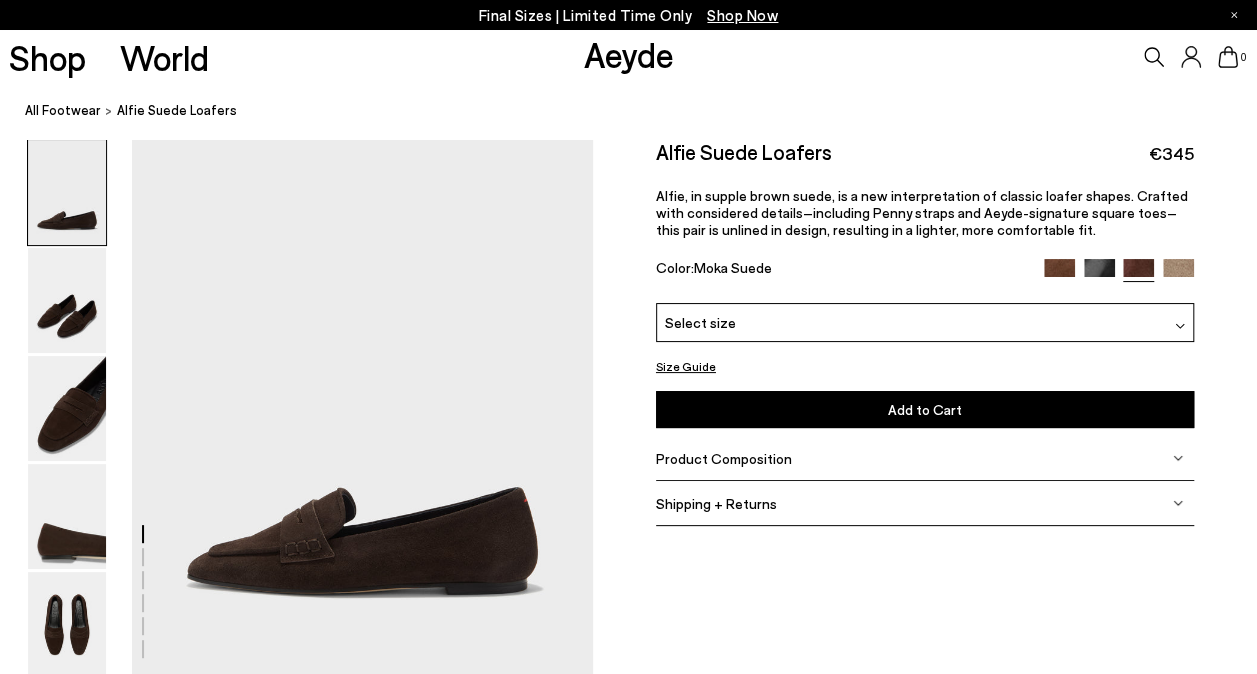 click at bounding box center (1059, 274) 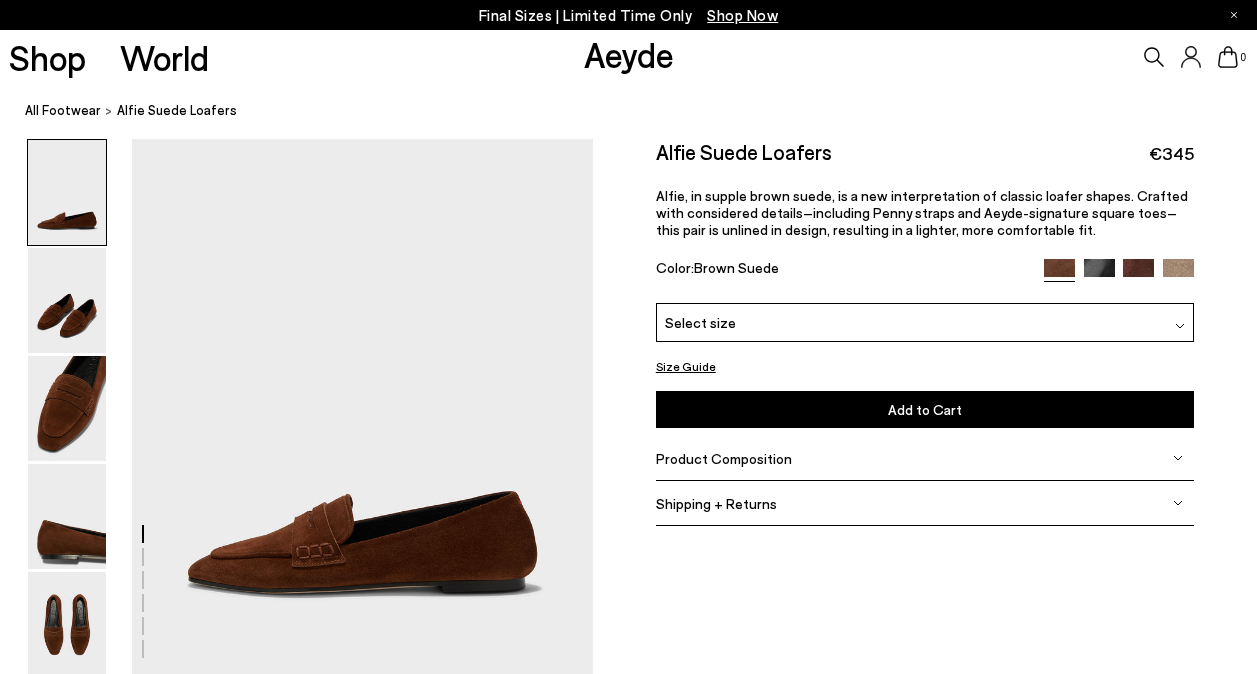 scroll, scrollTop: 0, scrollLeft: 0, axis: both 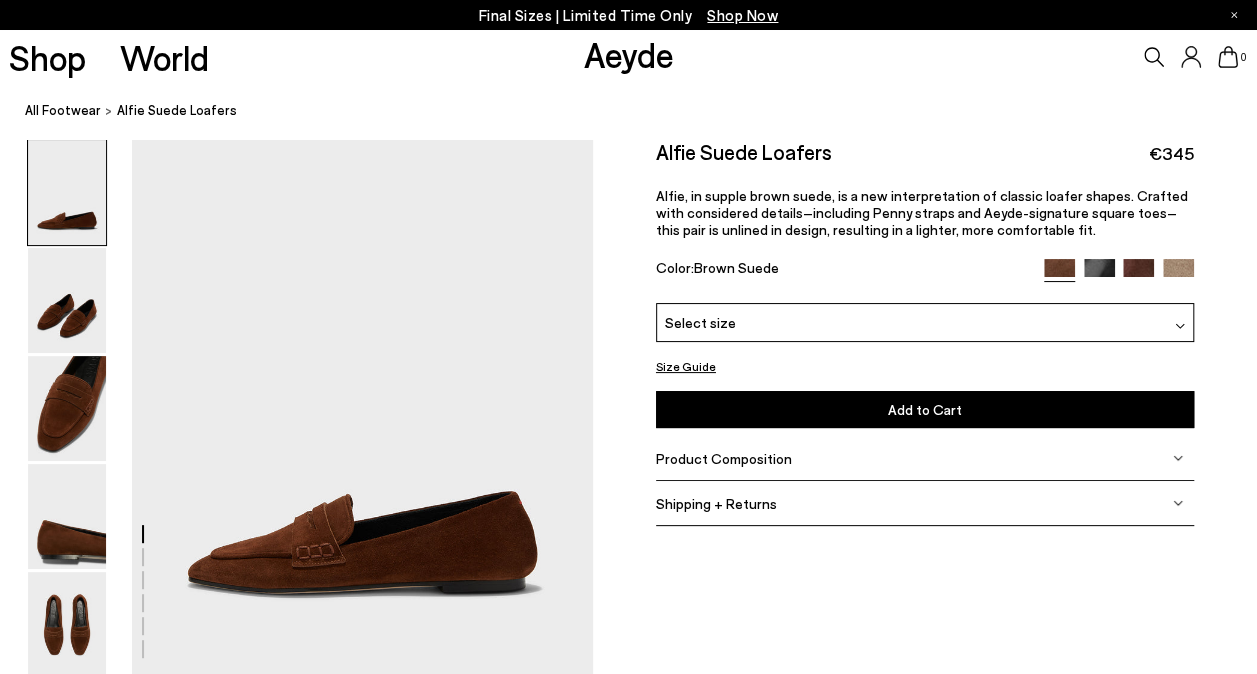 click on "Size Guide
Shoes
Belt
Our shoes come in European sizing. The easiest way to measure your foot is to stand on a sheet of paper, border your foot with a pen and measure the length between your heel and your longest toe. Please reference our size guide below:
EU
UK US ** **" at bounding box center (925, 343) 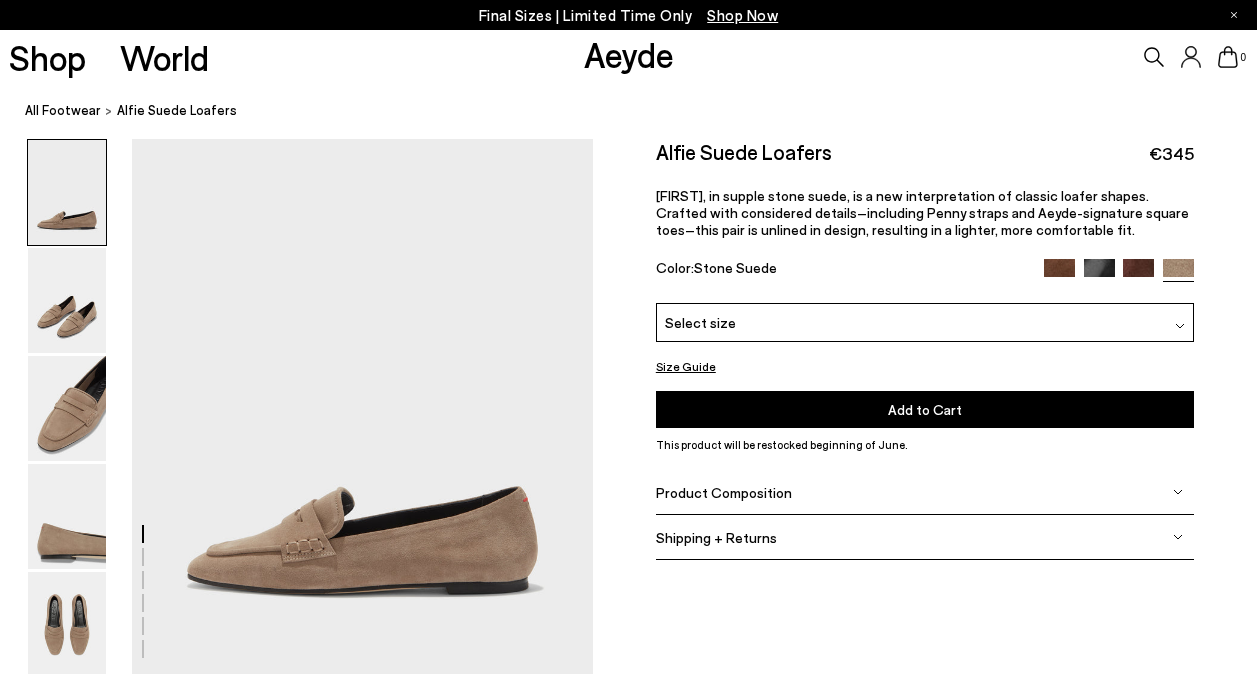 scroll, scrollTop: 0, scrollLeft: 0, axis: both 